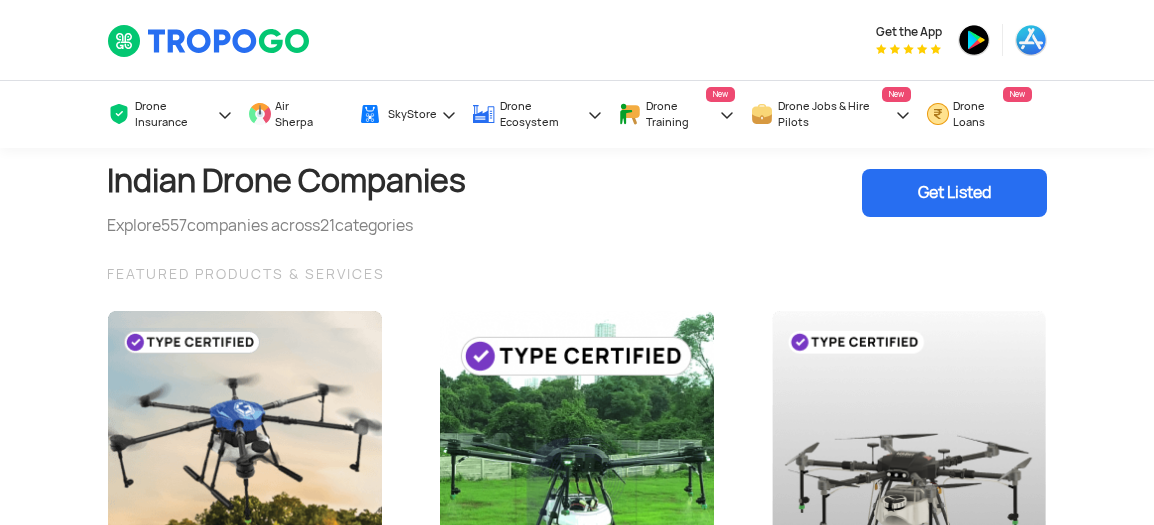 scroll, scrollTop: 348, scrollLeft: 0, axis: vertical 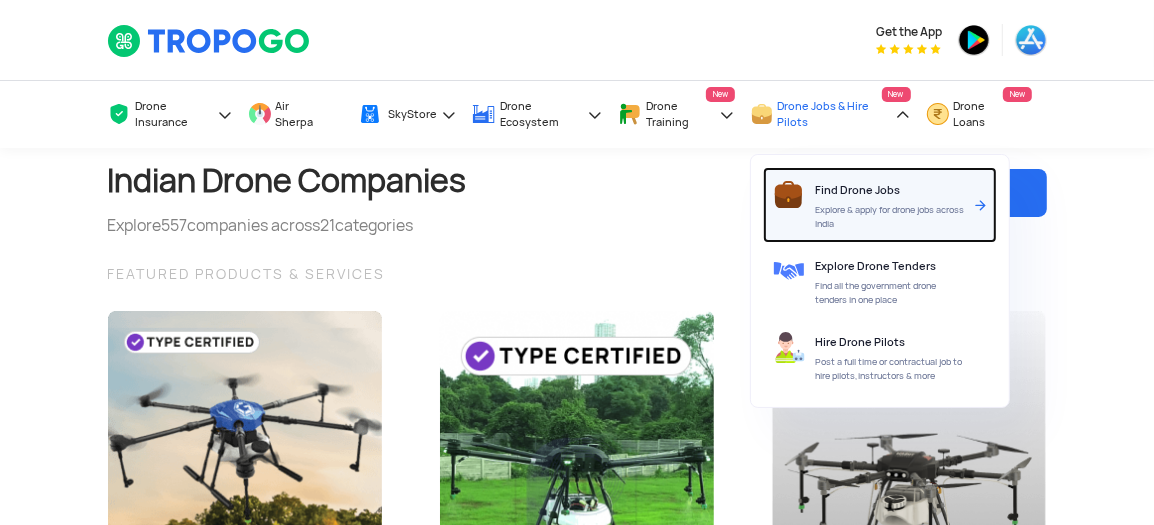 click on "Find Drone Jobs Explore & apply for drone jobs across India" at bounding box center (892, 205) 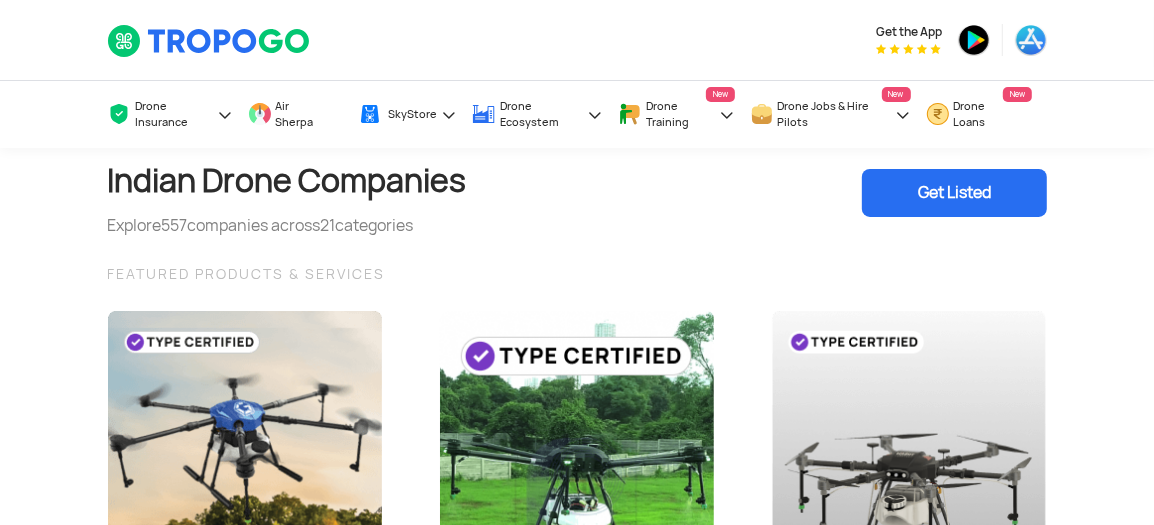 click on "Get Listed" at bounding box center (954, 193) 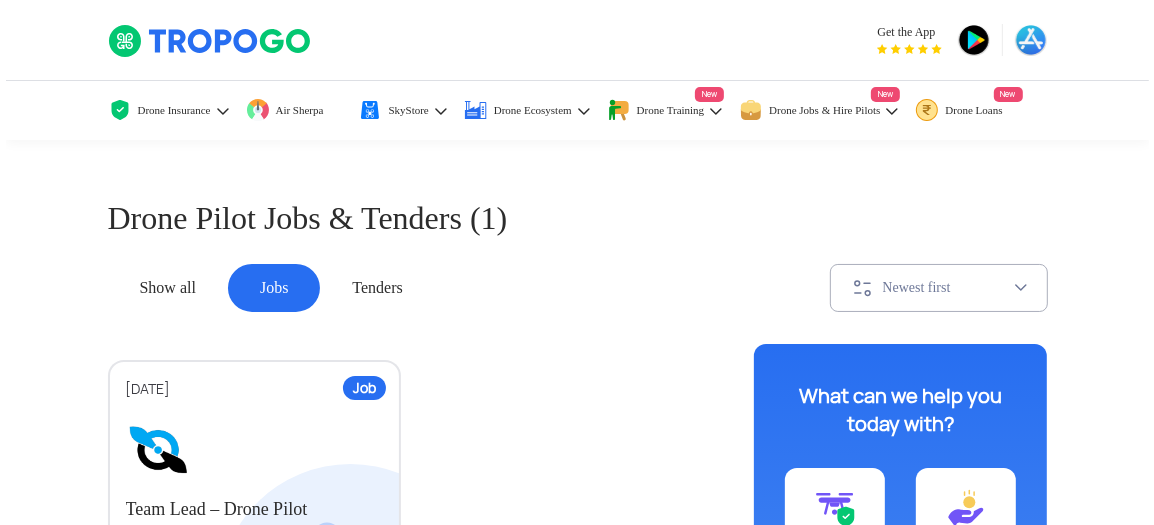 scroll, scrollTop: 200, scrollLeft: 0, axis: vertical 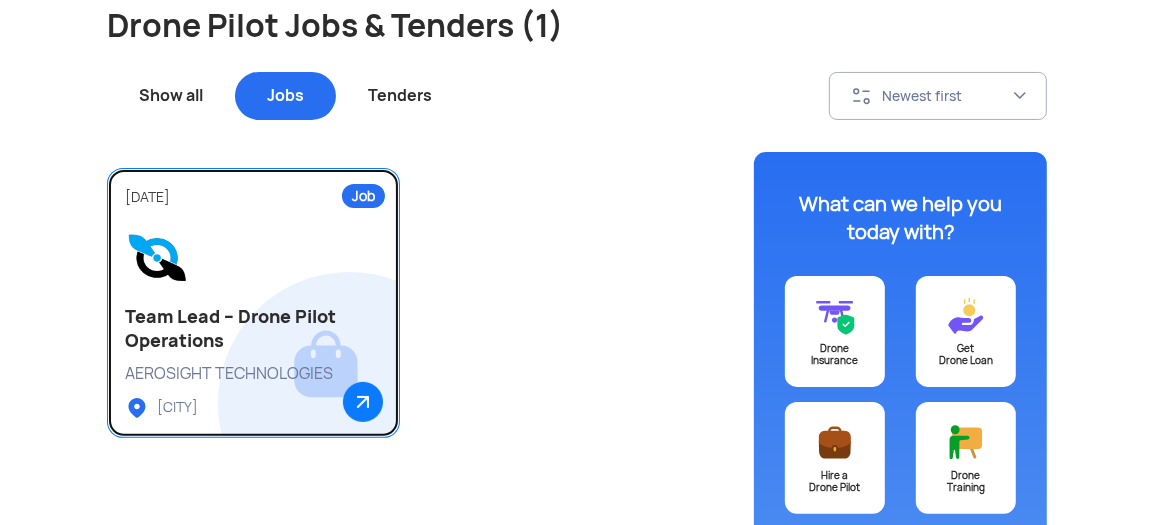 click at bounding box center [253, 257] 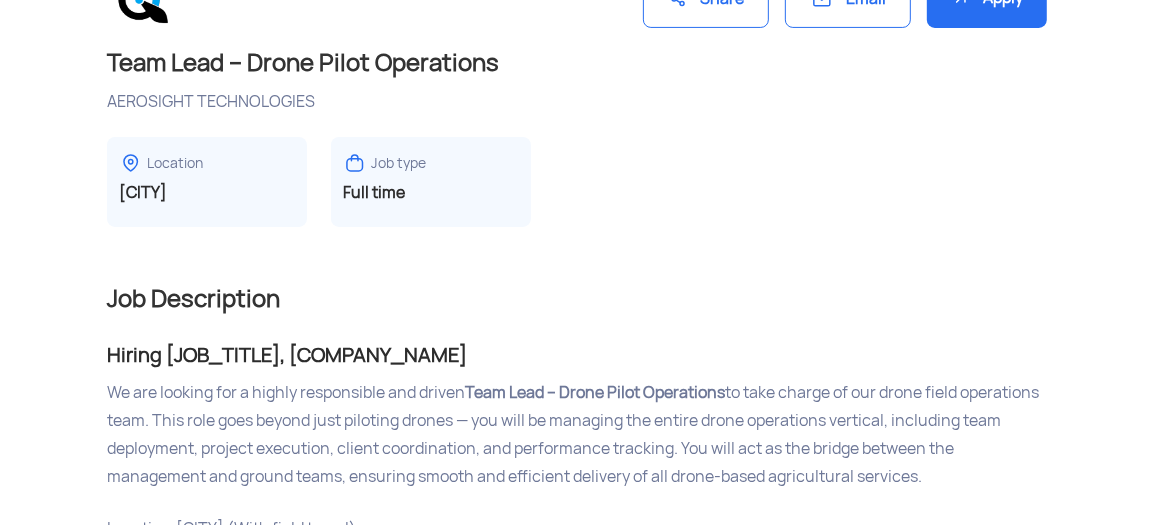 scroll, scrollTop: 0, scrollLeft: 0, axis: both 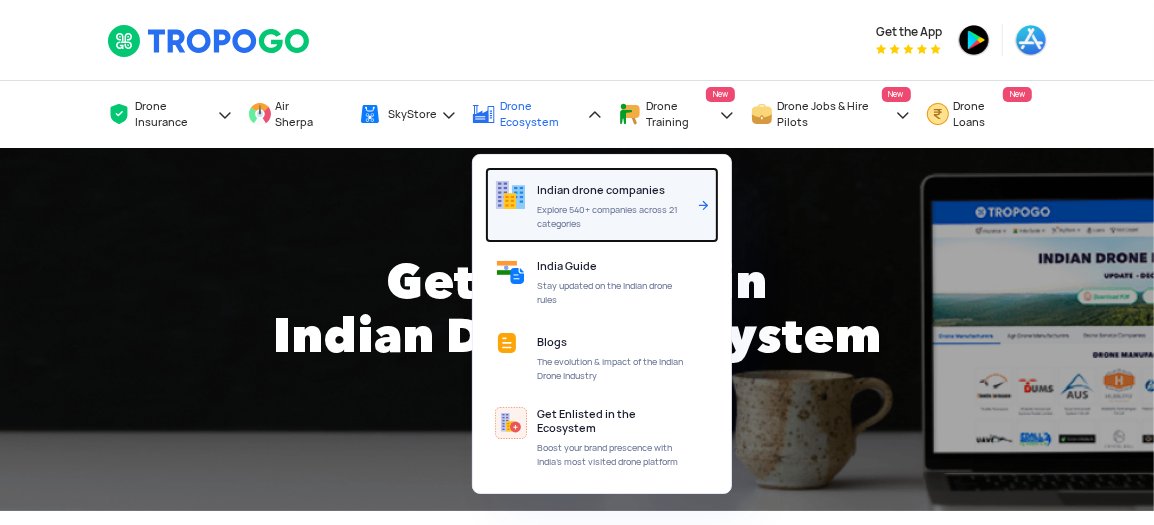 click on "Explore 540+ companies across 21 categories" at bounding box center [613, 217] 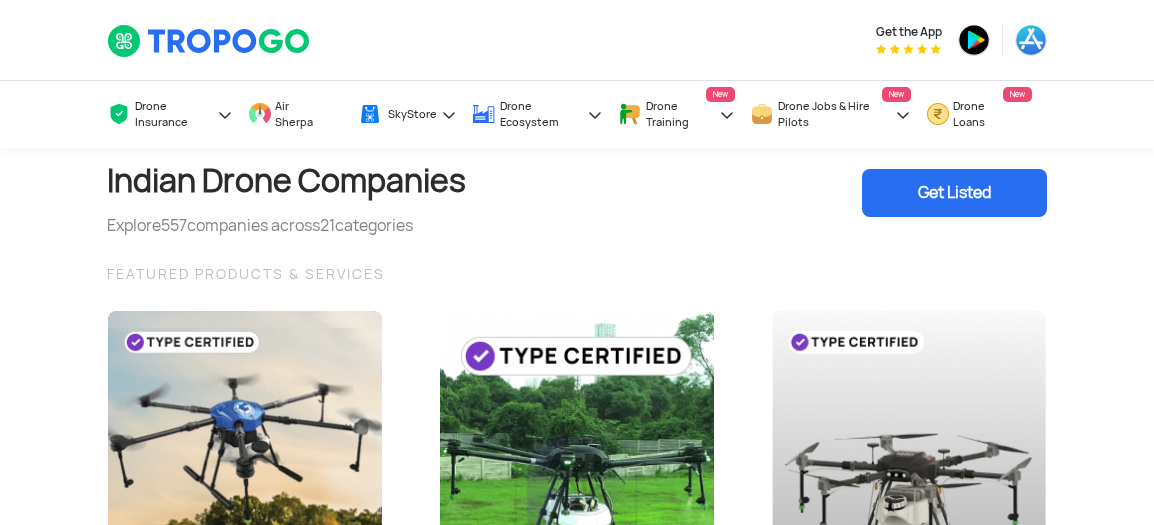 scroll, scrollTop: 0, scrollLeft: 0, axis: both 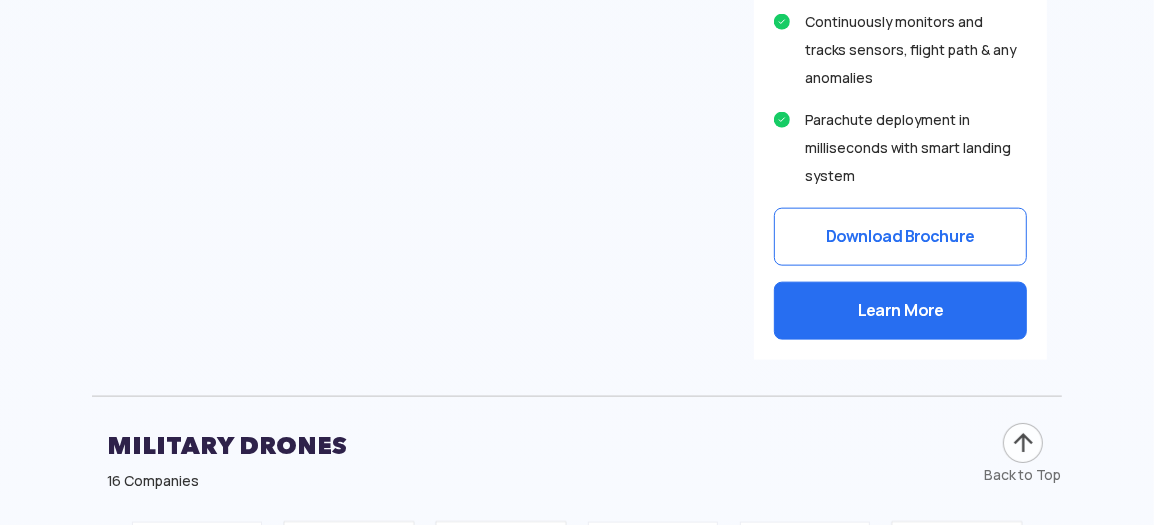 click on "Download Brochure" at bounding box center (900, 237) 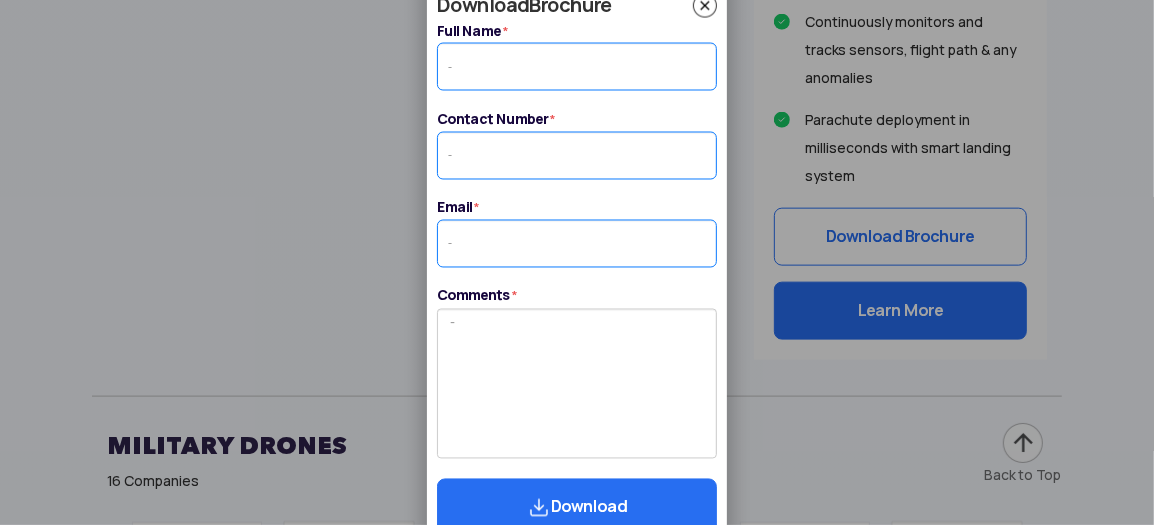 scroll, scrollTop: 7200, scrollLeft: 0, axis: vertical 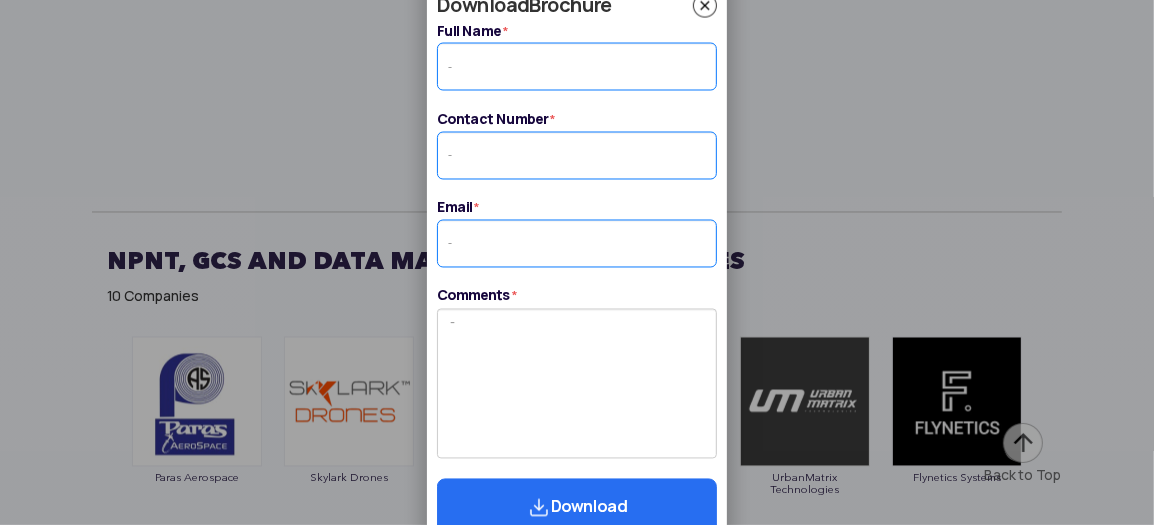 click on "Download Brochure Full Name * Invalid Name Contact Number * Invalid Phone No. Email * Invalid Email Comments * Download OTP Verification Enter OTP Incorrect OTP OTP Limit crossed, Please try again later. EDIT Resend code in Resend code Continue" at bounding box center [577, 262] 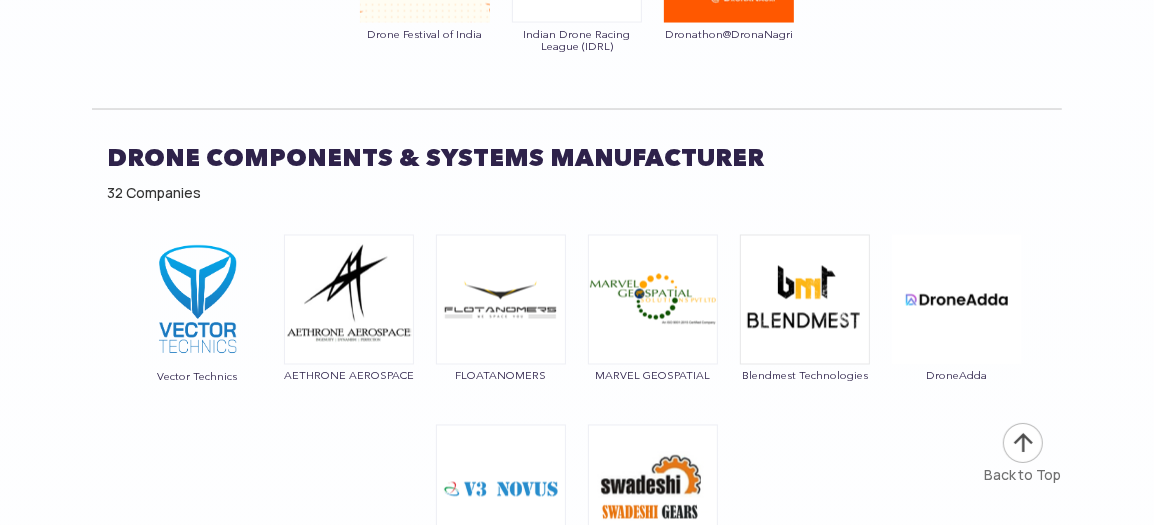 scroll, scrollTop: 12200, scrollLeft: 0, axis: vertical 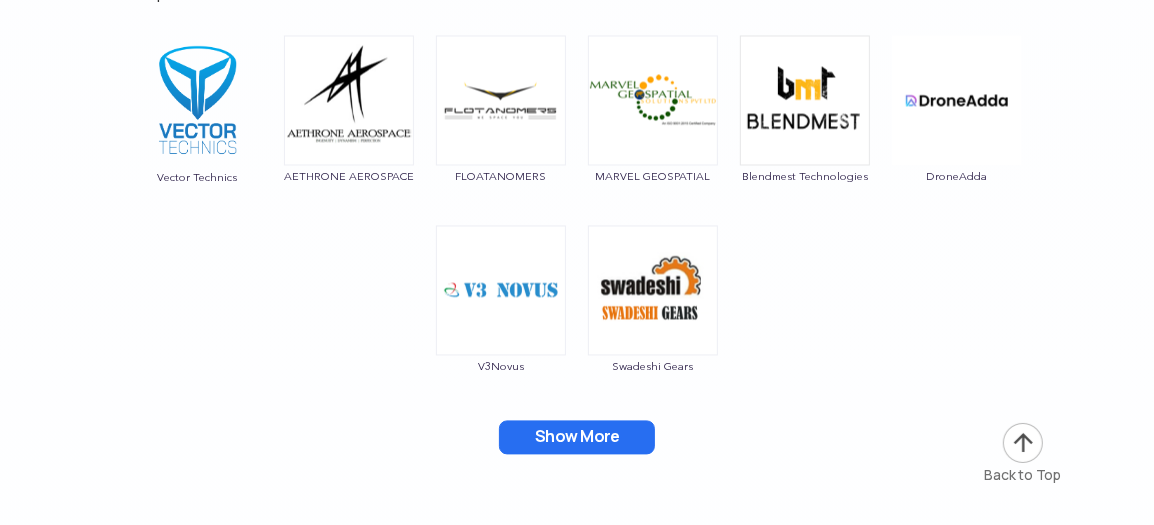 click on "Show More" at bounding box center [577, 437] 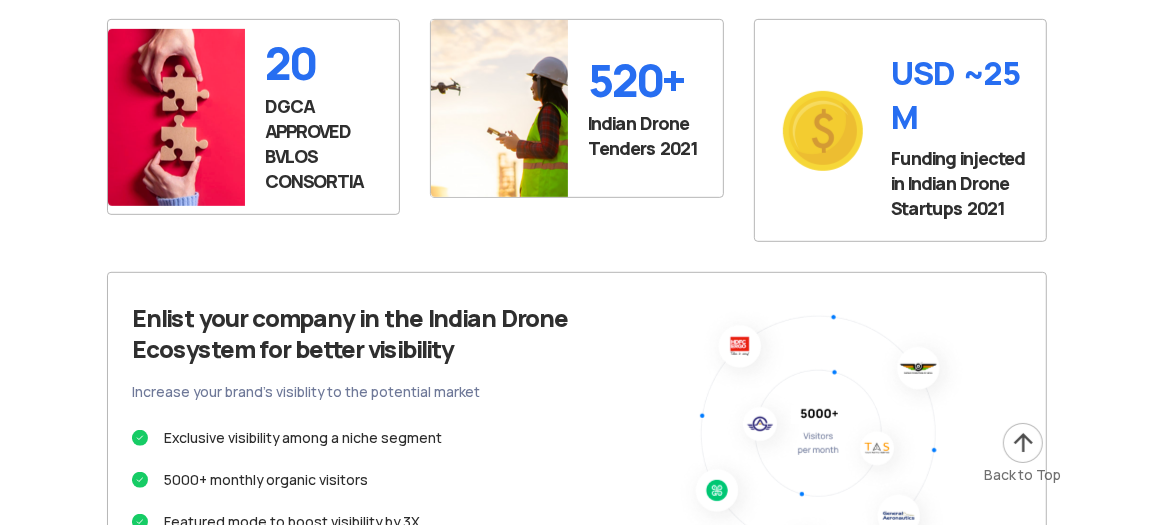 scroll, scrollTop: 14800, scrollLeft: 0, axis: vertical 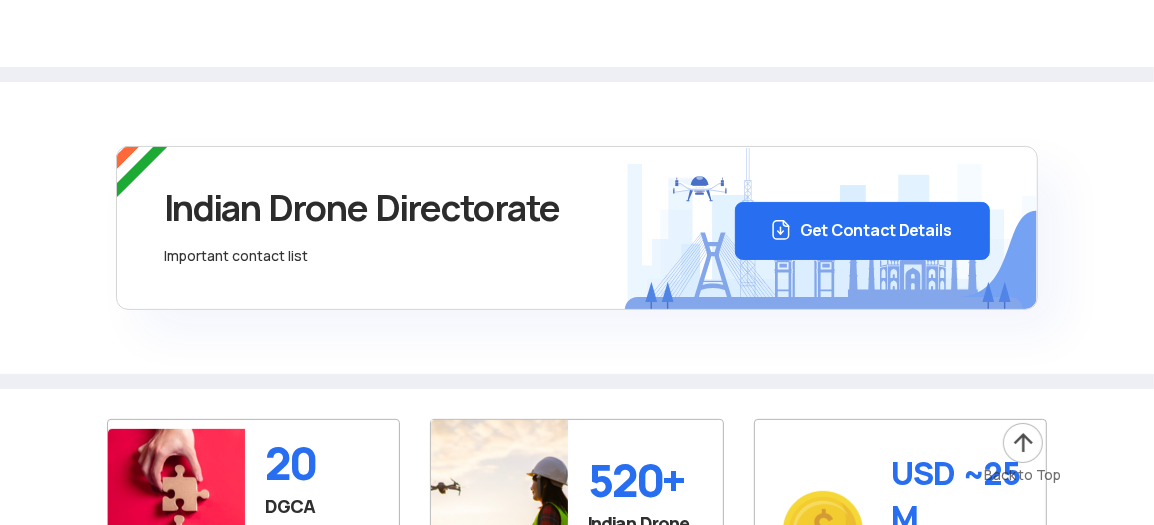 click on "Get Contact Details" at bounding box center [862, 231] 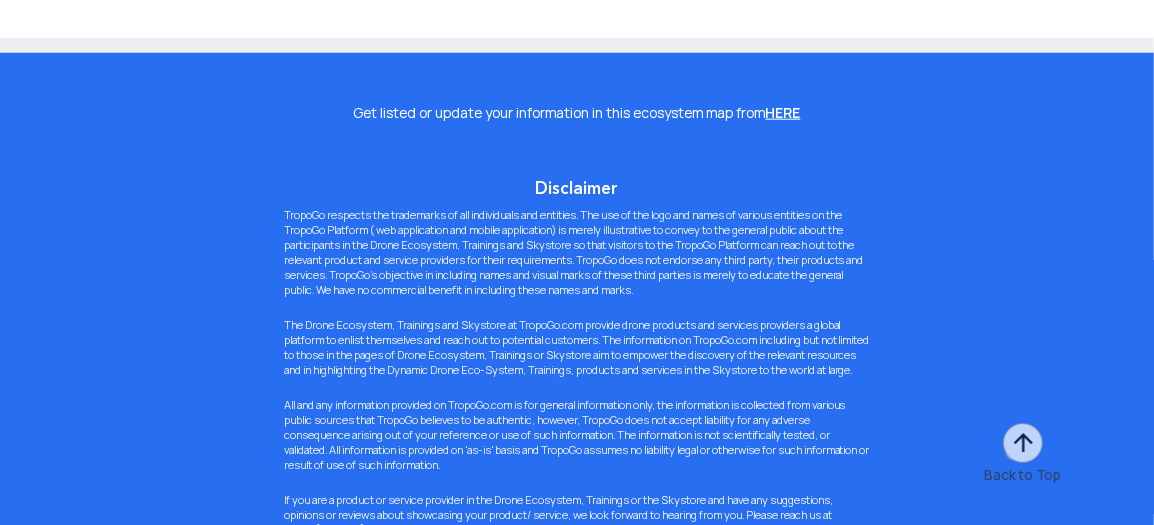 scroll, scrollTop: 15800, scrollLeft: 0, axis: vertical 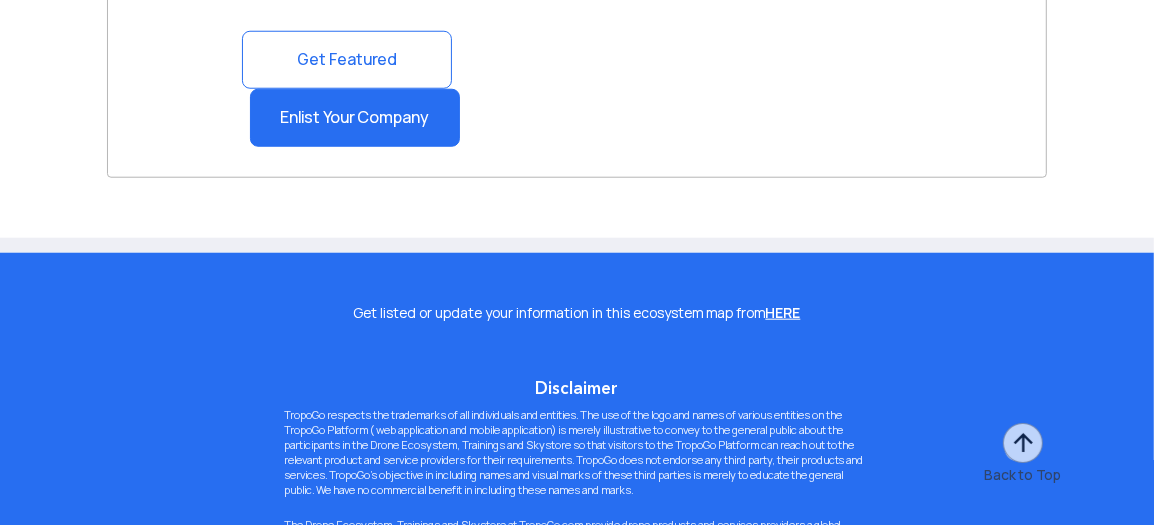 click on "Enlist Your Company" at bounding box center [355, 118] 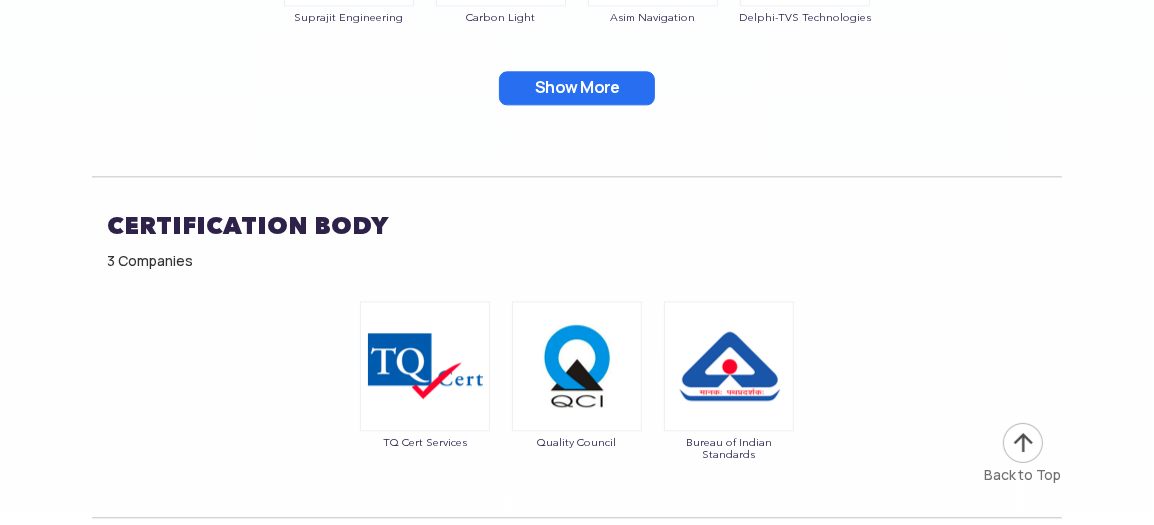 scroll, scrollTop: 12539, scrollLeft: 0, axis: vertical 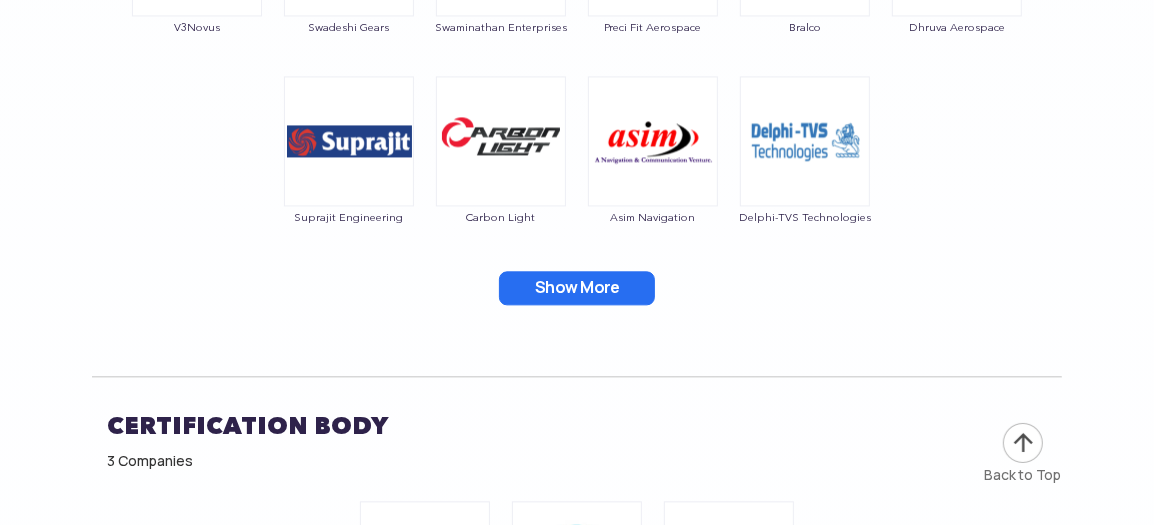 click on "Vector Technics AETHRONE AEROSPACE FLOATANOMERS MARVEL GEOSPATIAL Blendmest Technologies DroneAdda V3Novus Swadeshi Gears Swaminathan Enterprises Preci Fit Aerospace Bralco Dhruva Aerospace Suprajit Engineering Carbon Light Asim Navigation Delphi-TVS Technologies Valles Marineris Servocontrol Aerospace (India) Sunmint Energy EQuad Engineering Services Miracle Aerospace Bhingooz TechEx Adroitec Information System Adideva Auto Systems Astrogate Labs Hallycon Ventures Micronel Global Engineers Dynamake Engineering Mistral Solutions Inverbras Electricals Decadrives Eta Purification Show More" at bounding box center (577, 12) 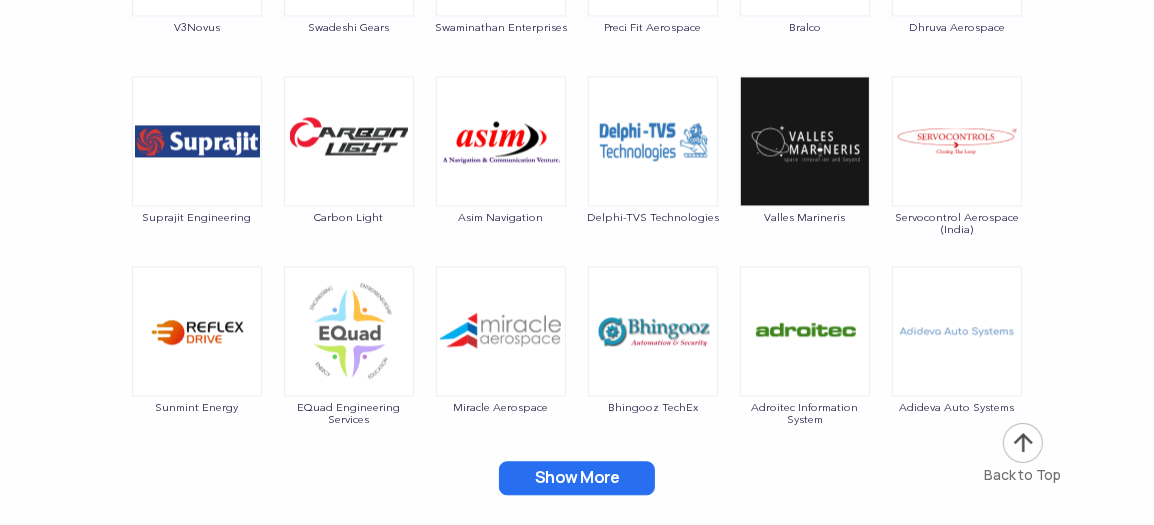 click on "Show More" at bounding box center [577, 478] 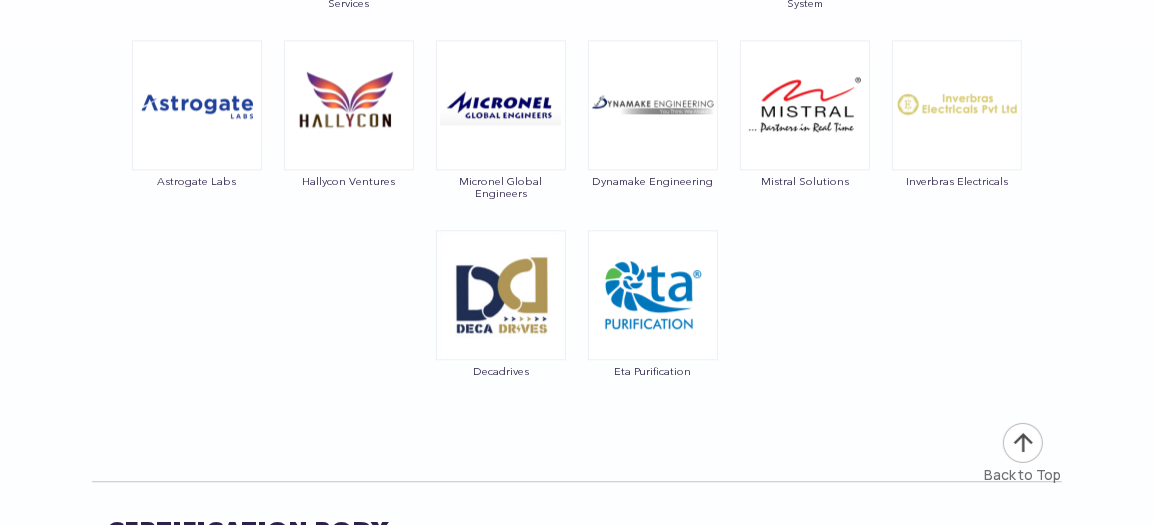 scroll, scrollTop: 12939, scrollLeft: 0, axis: vertical 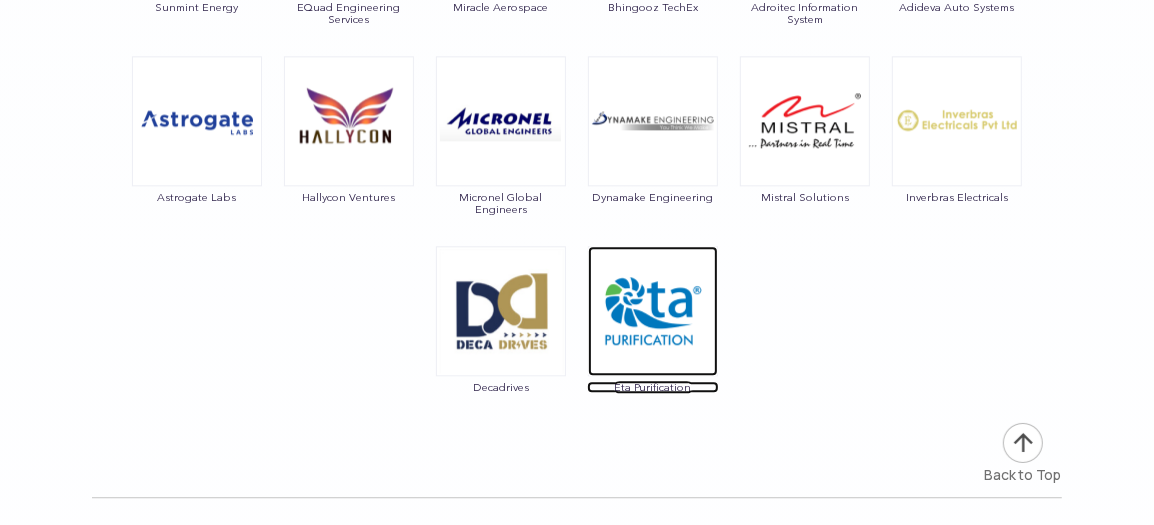click at bounding box center [653, 311] 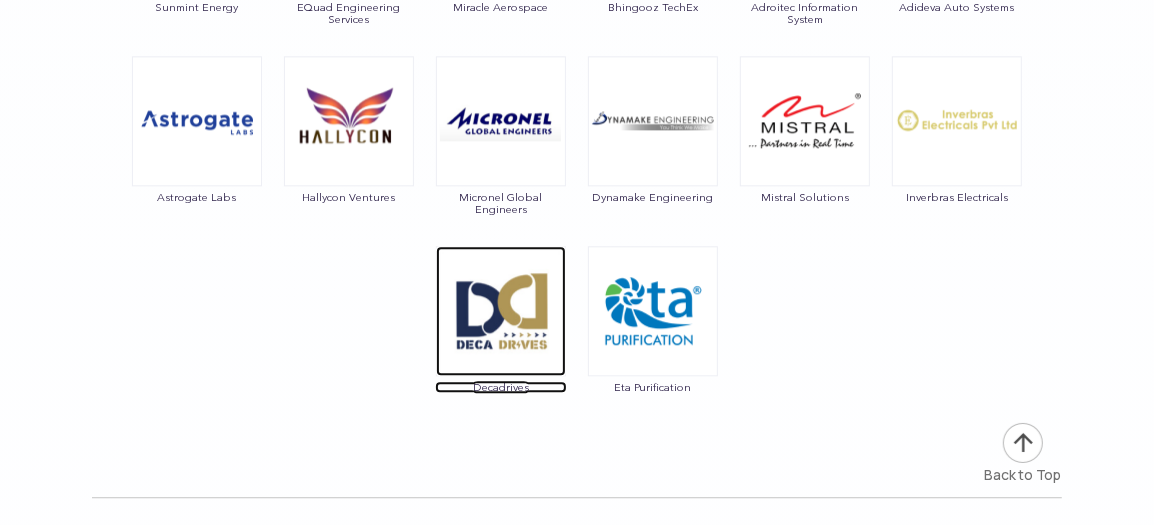 click at bounding box center [501, 311] 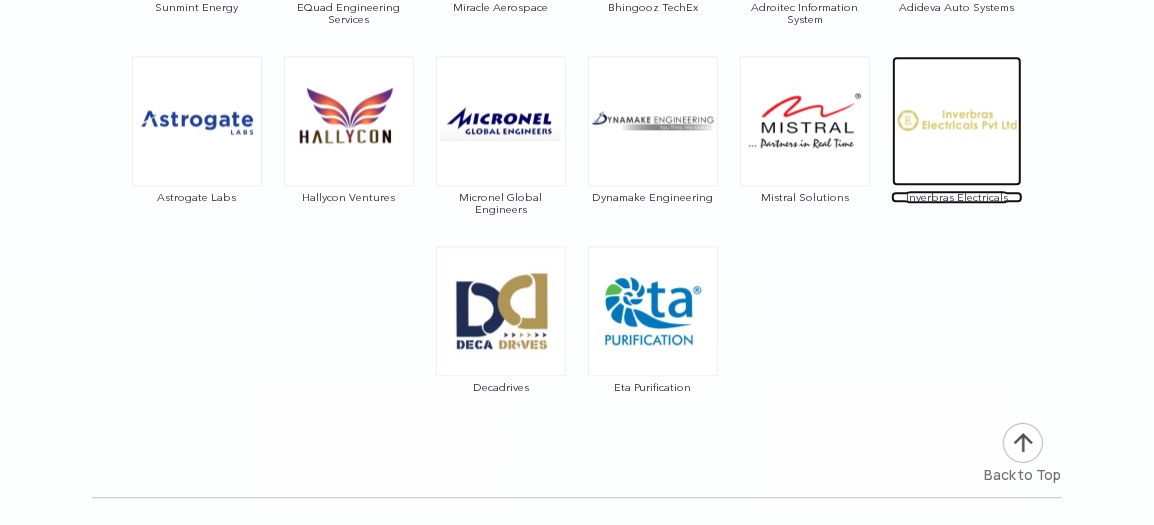 click at bounding box center [957, 121] 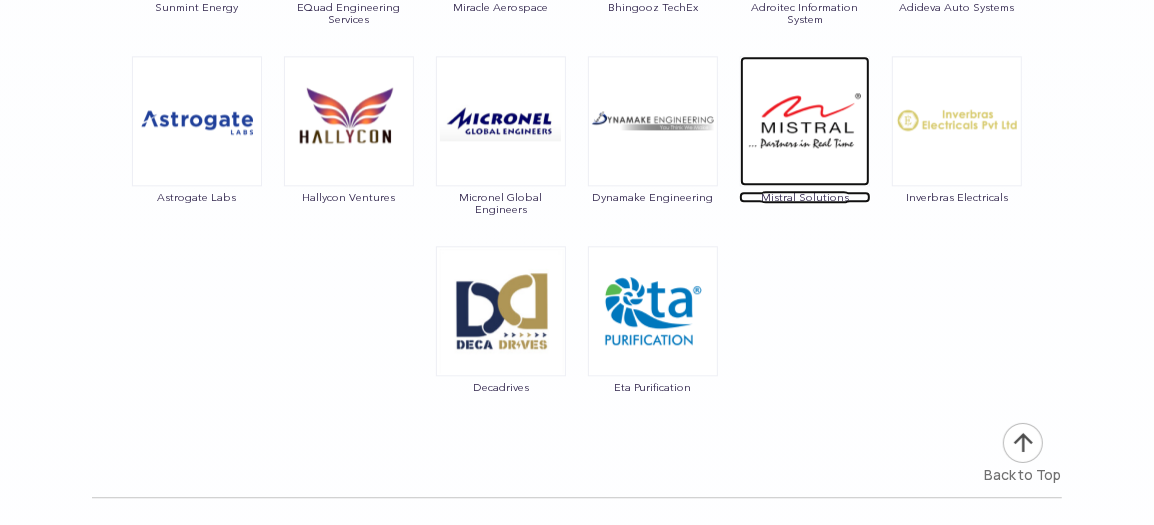 click at bounding box center [805, 121] 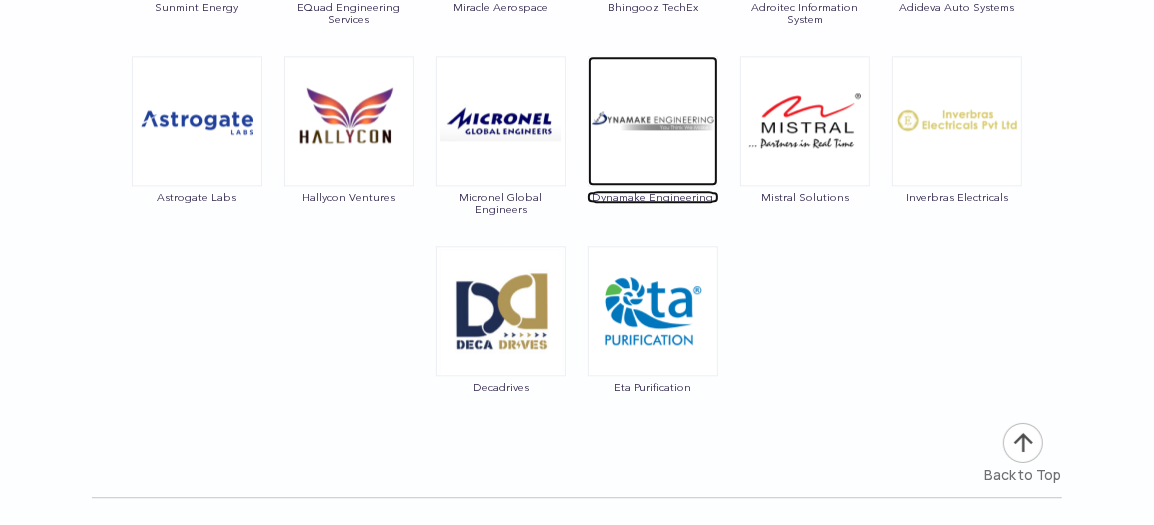 click at bounding box center [653, 121] 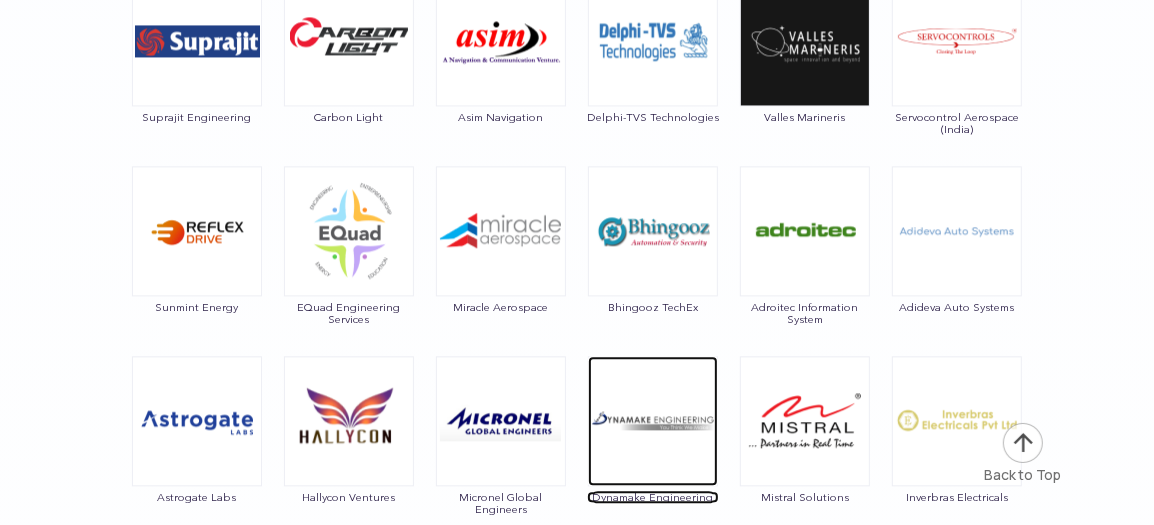 scroll, scrollTop: 12539, scrollLeft: 0, axis: vertical 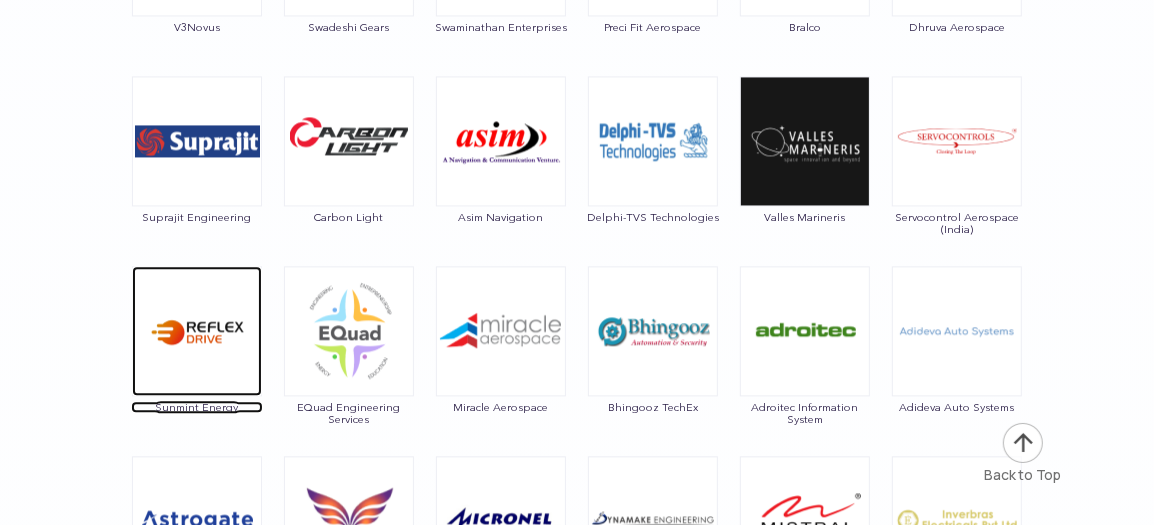 click at bounding box center [197, 331] 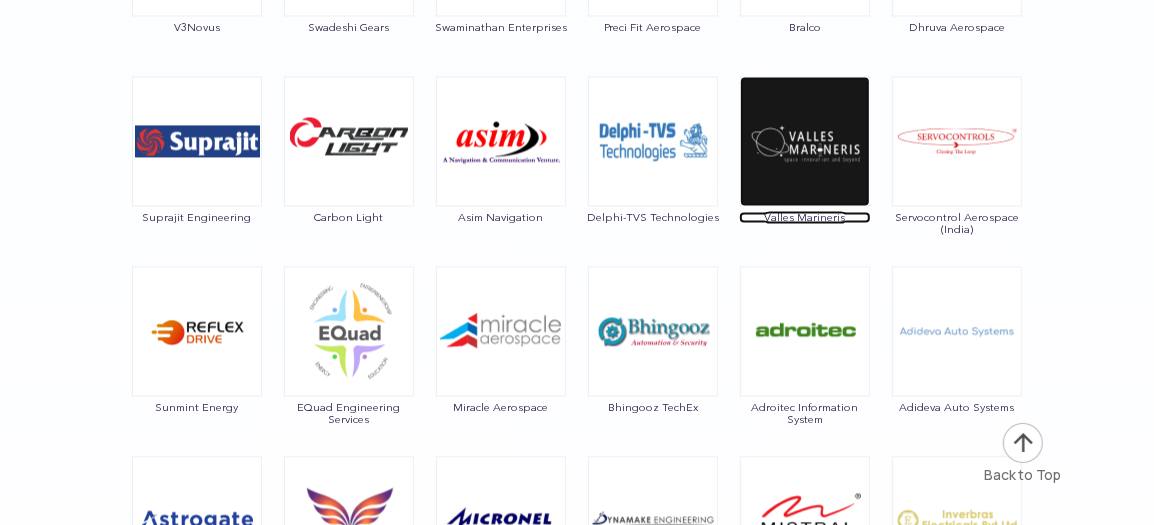 click at bounding box center (805, 141) 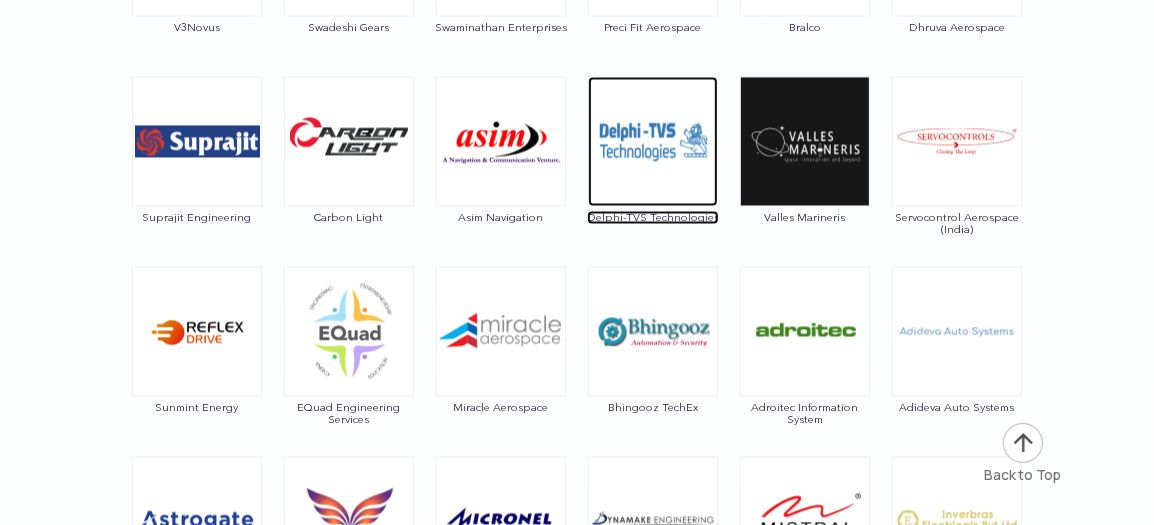 click at bounding box center (653, 141) 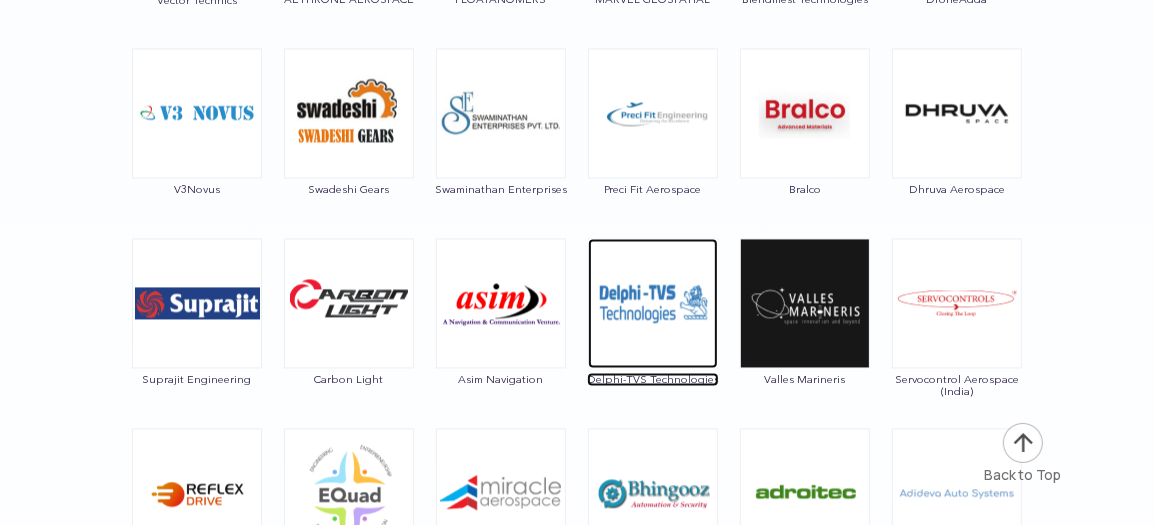 scroll, scrollTop: 12339, scrollLeft: 0, axis: vertical 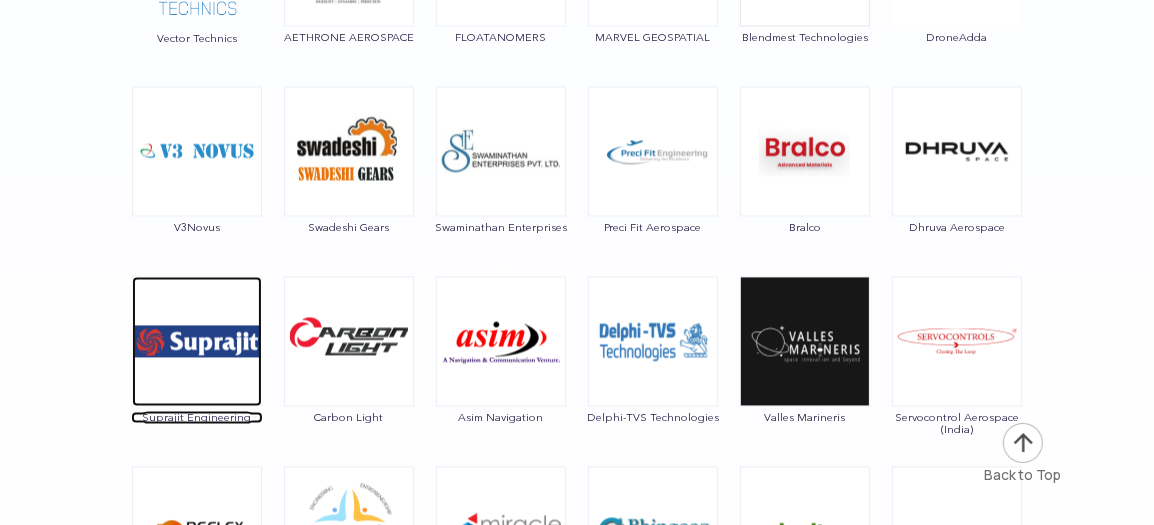 click at bounding box center (197, 341) 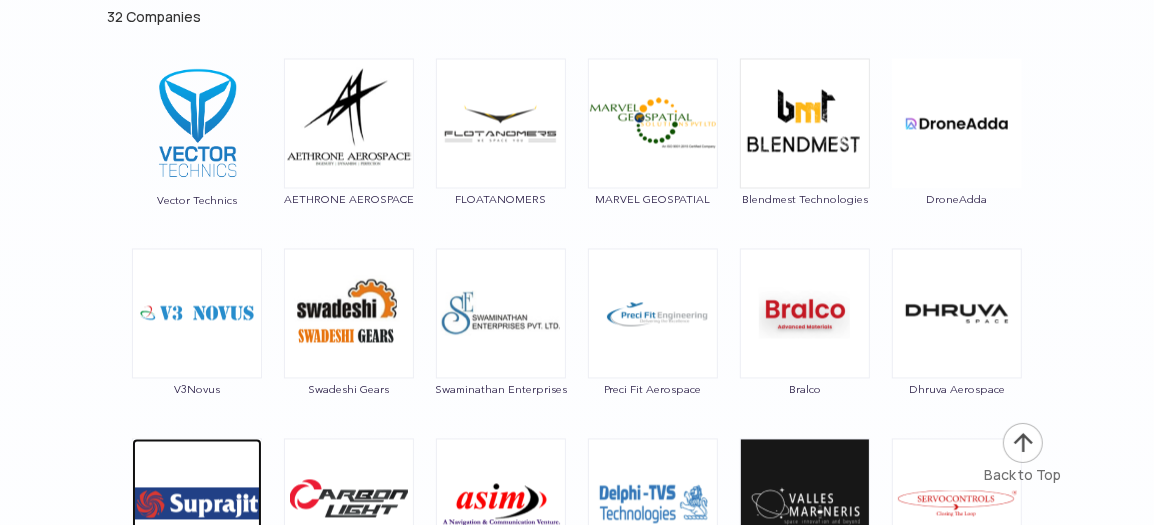 scroll, scrollTop: 12139, scrollLeft: 0, axis: vertical 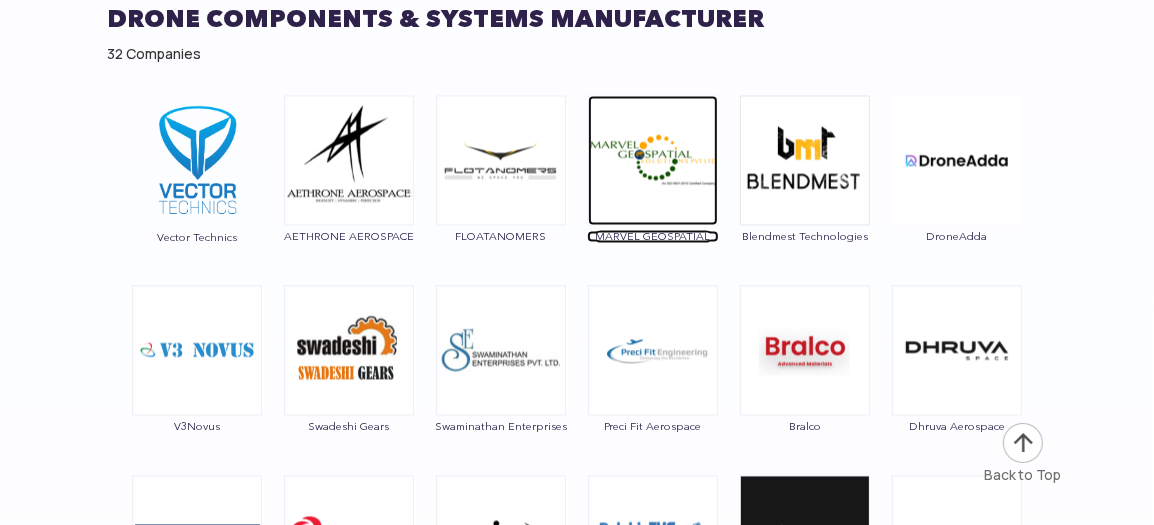 click at bounding box center (653, 161) 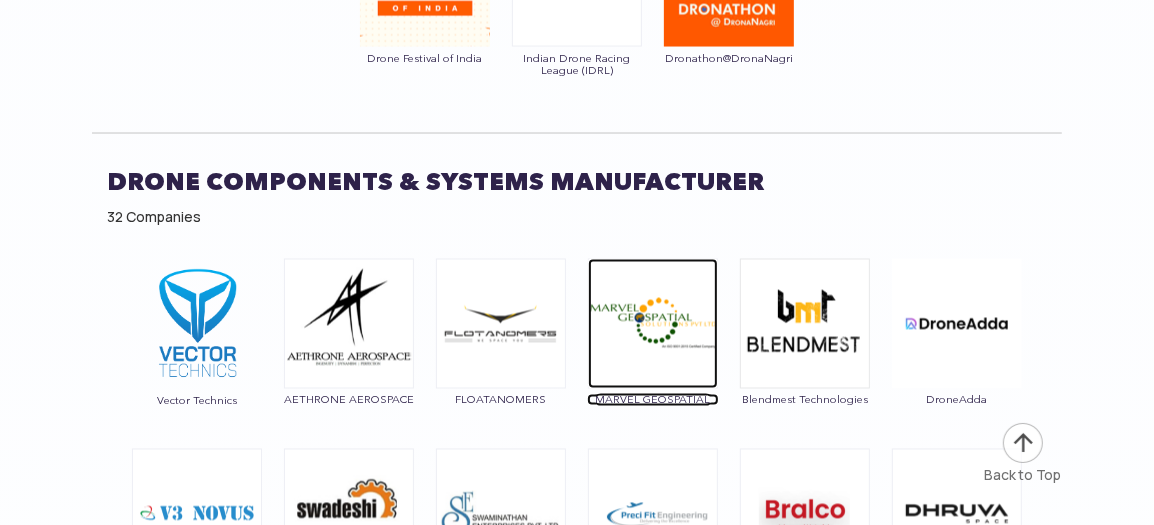scroll, scrollTop: 11939, scrollLeft: 0, axis: vertical 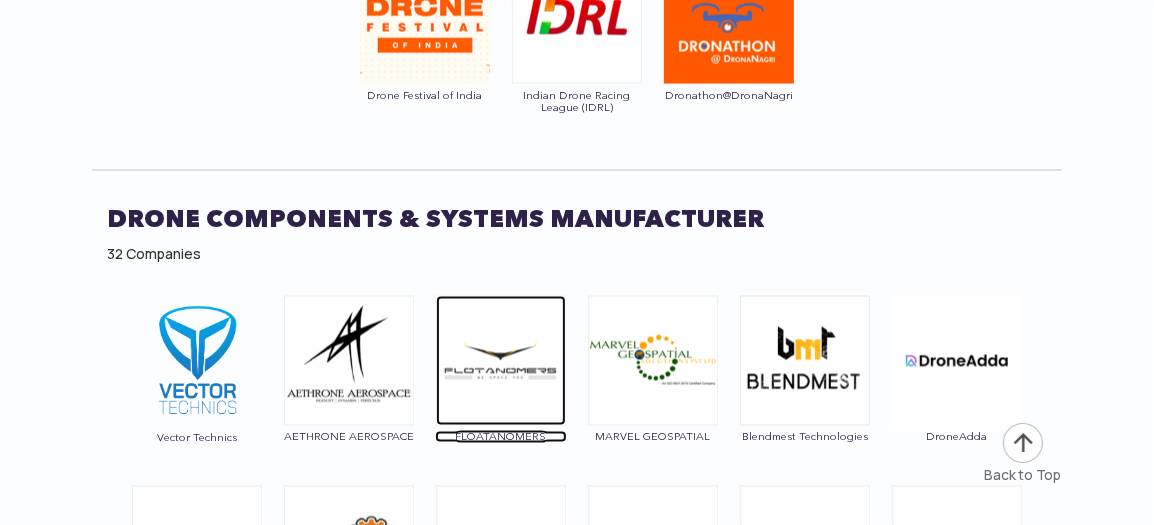 click at bounding box center [501, 361] 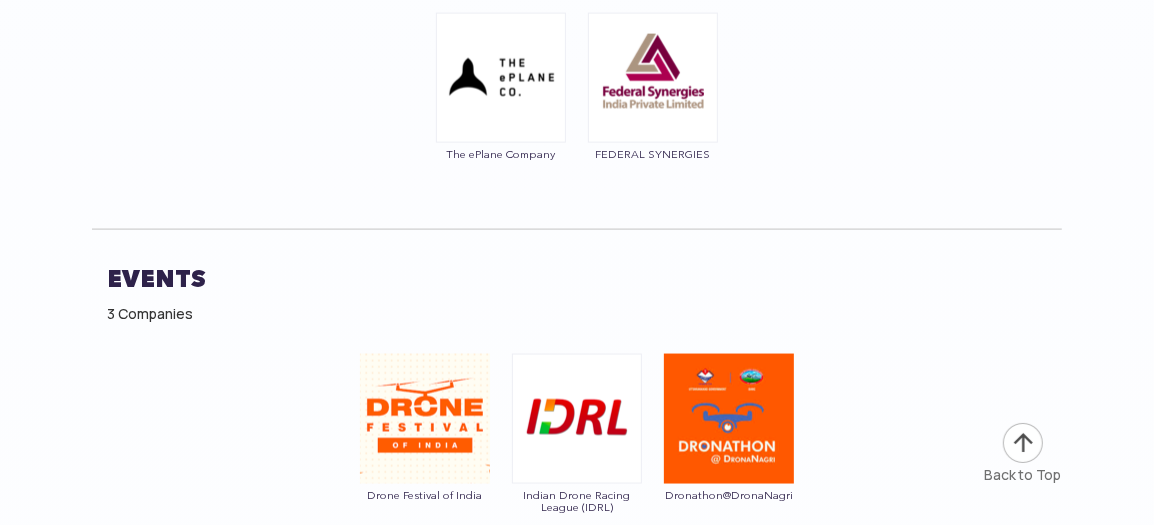 scroll, scrollTop: 11739, scrollLeft: 0, axis: vertical 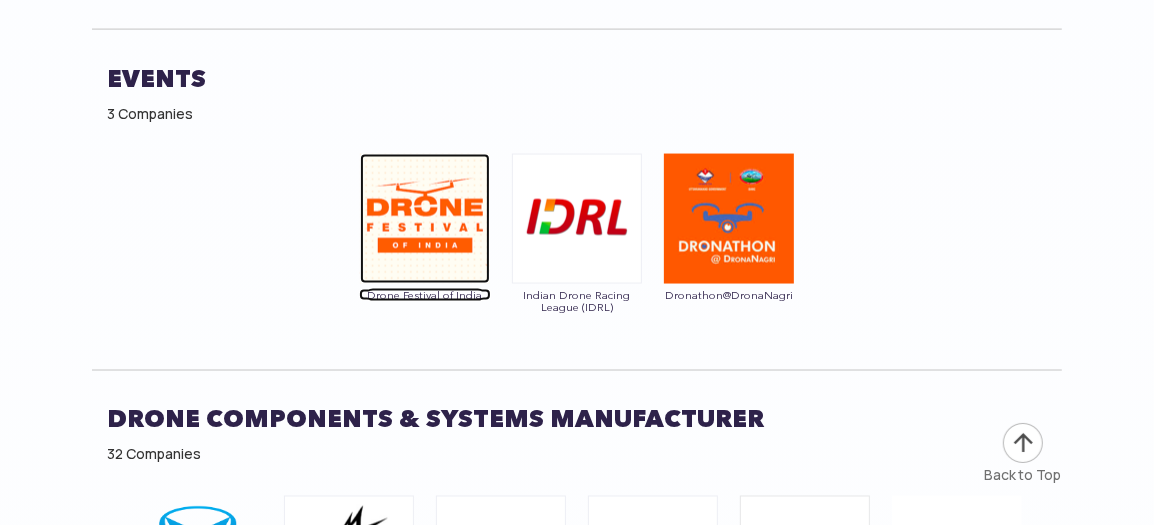 click at bounding box center (425, 219) 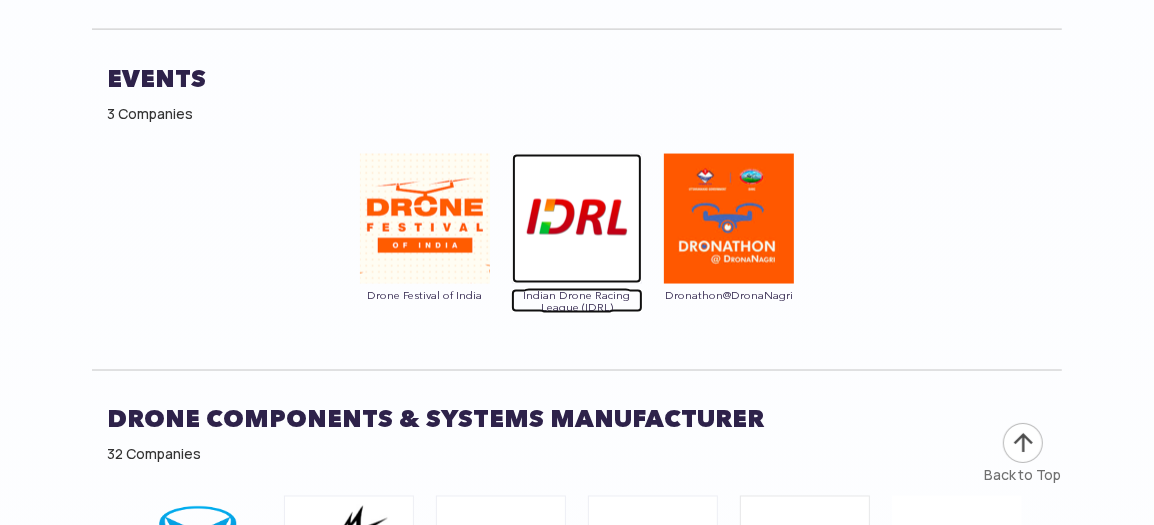 click at bounding box center [577, 219] 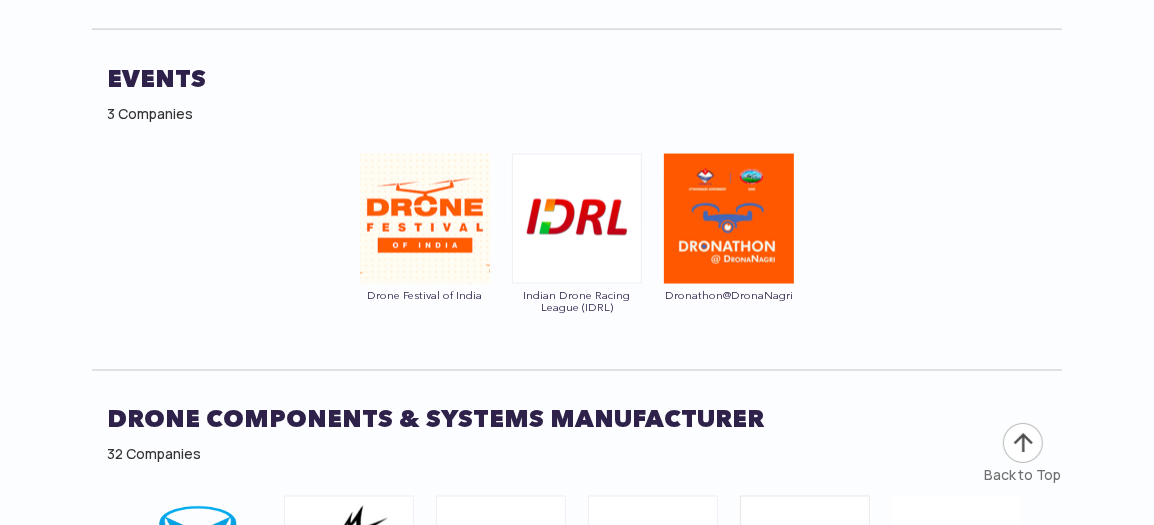 click at bounding box center (729, 219) 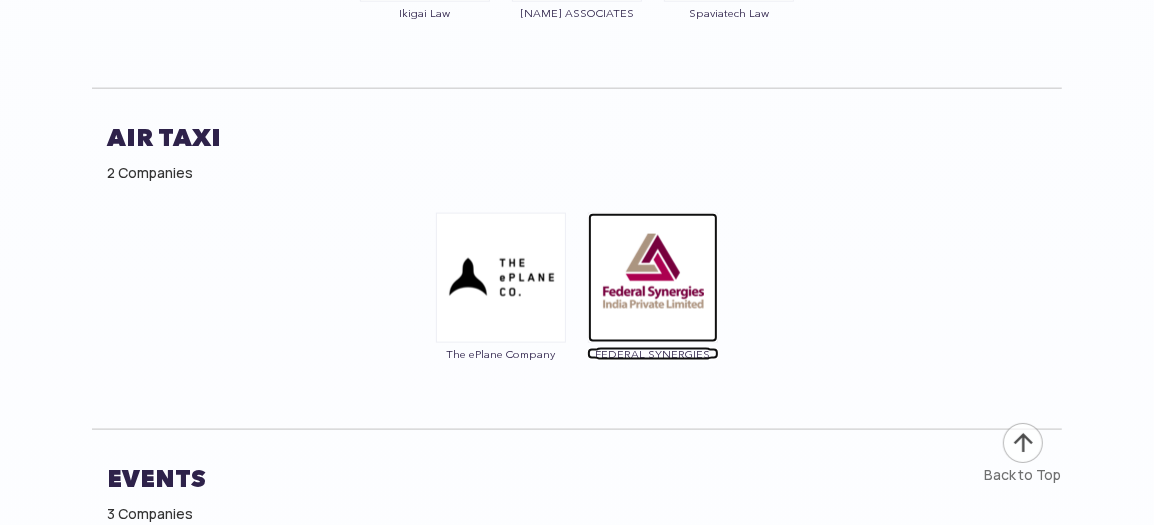 click at bounding box center (653, 278) 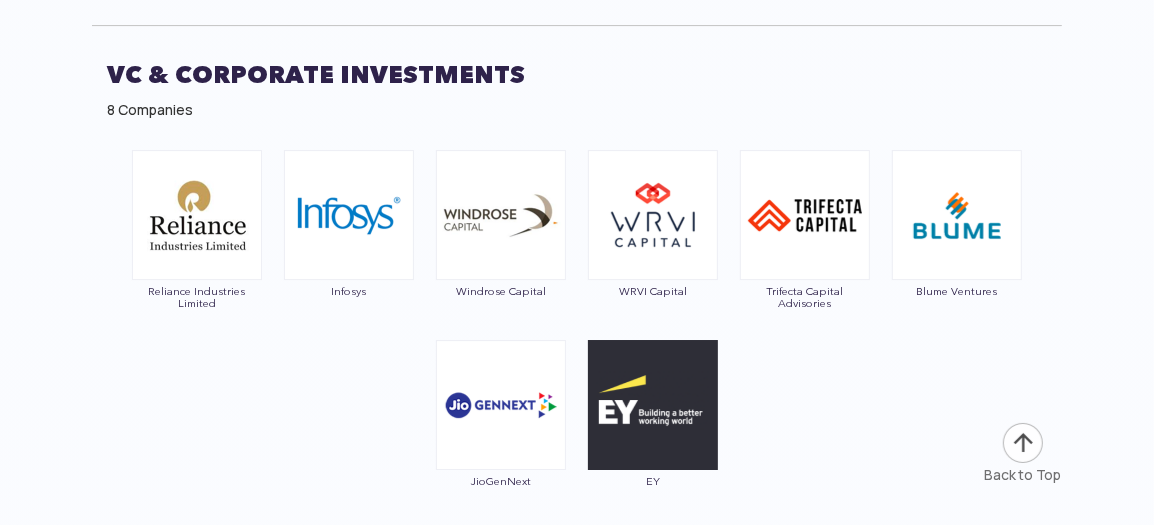 scroll, scrollTop: 9300, scrollLeft: 0, axis: vertical 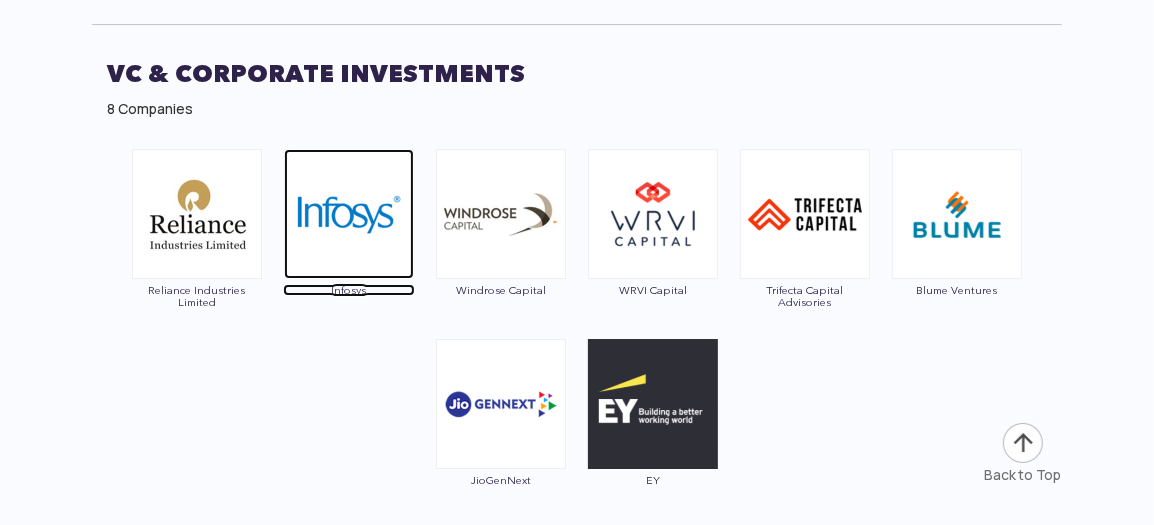 click at bounding box center [349, 214] 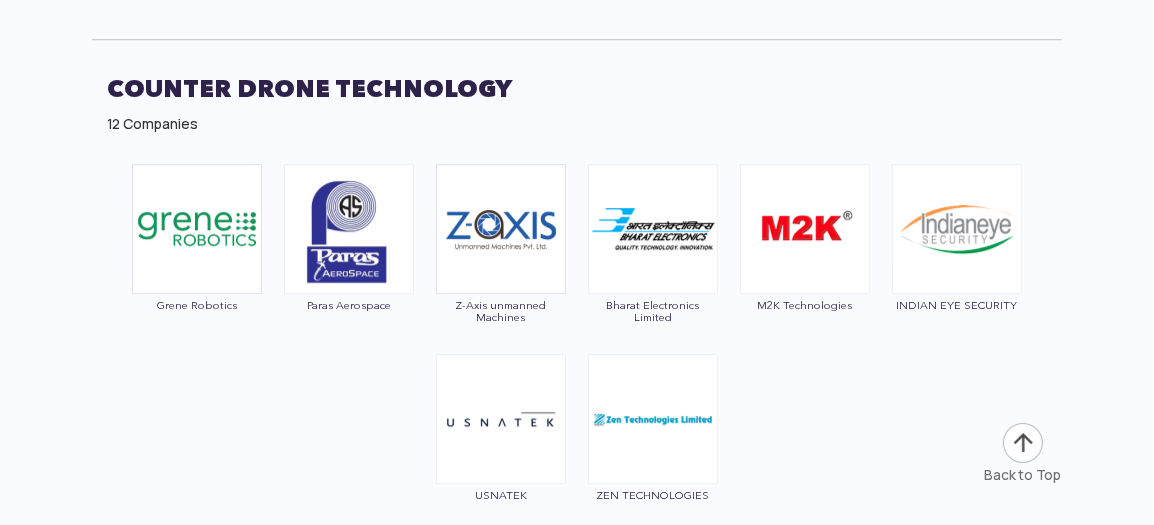 scroll, scrollTop: 8700, scrollLeft: 0, axis: vertical 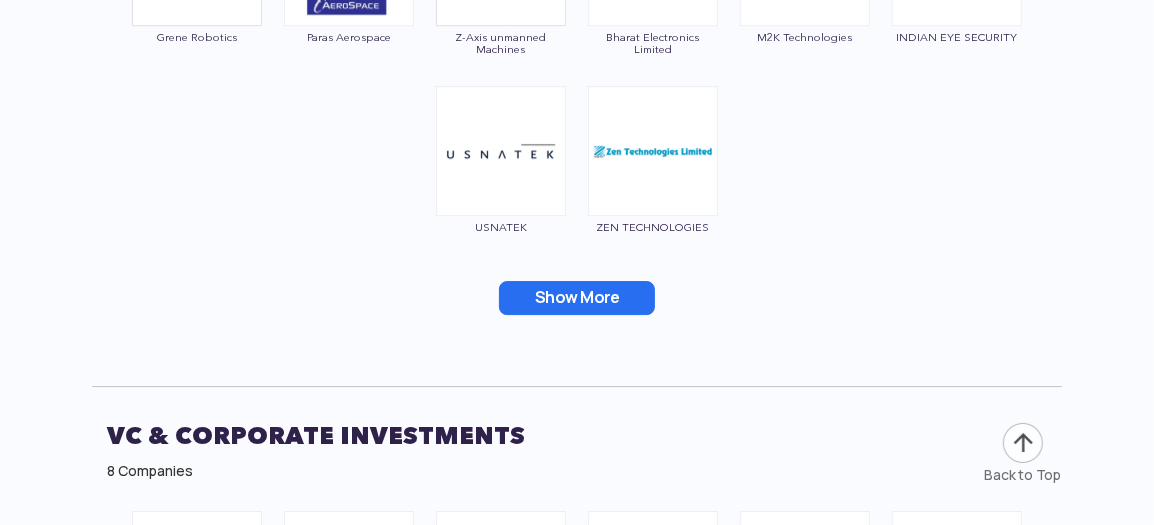 click on "Show More" at bounding box center [577, 298] 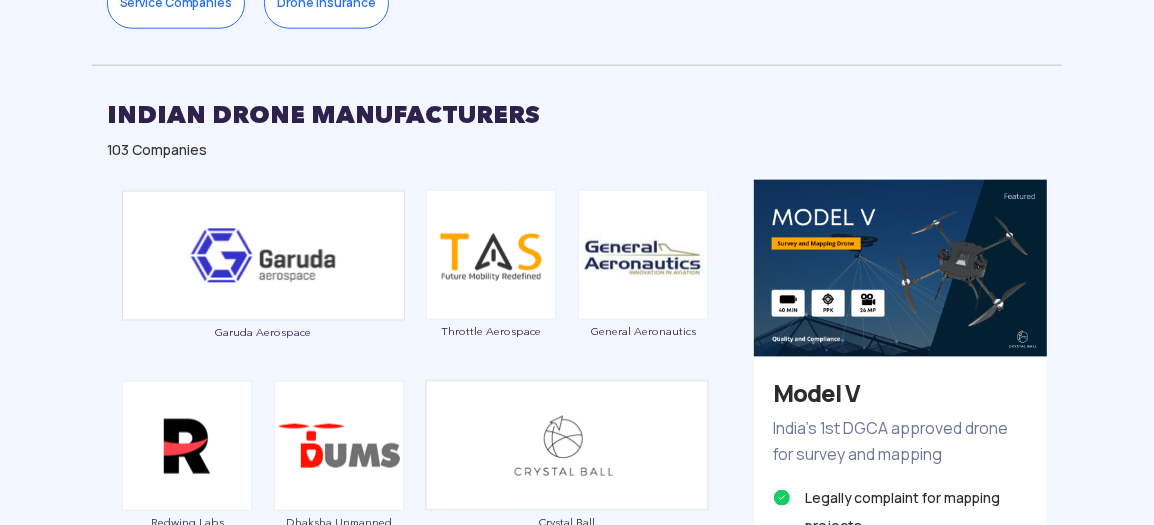 scroll, scrollTop: 1550, scrollLeft: 0, axis: vertical 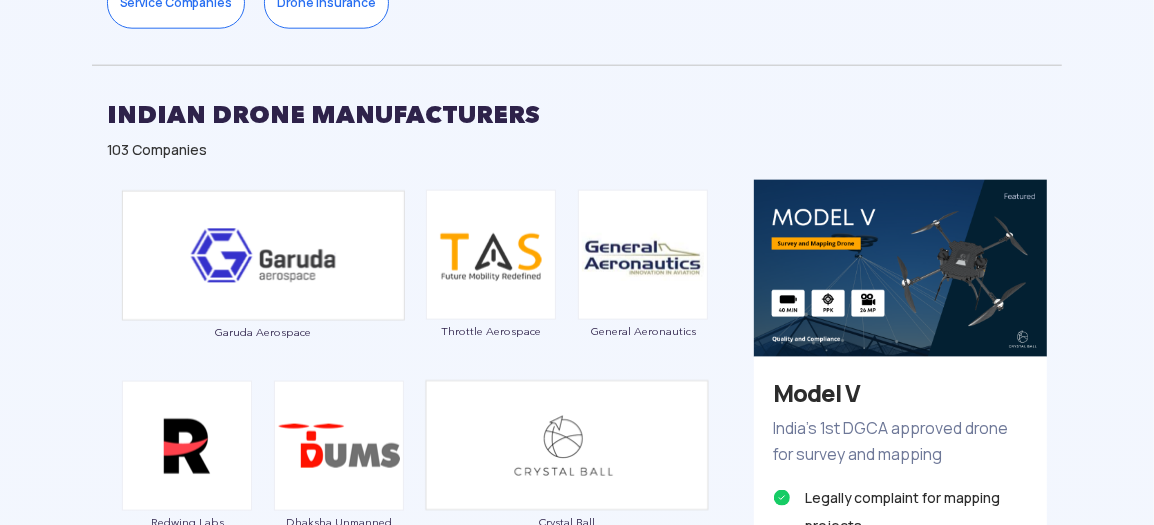click on "SKYX Aerospace" at bounding box center (415, 793) 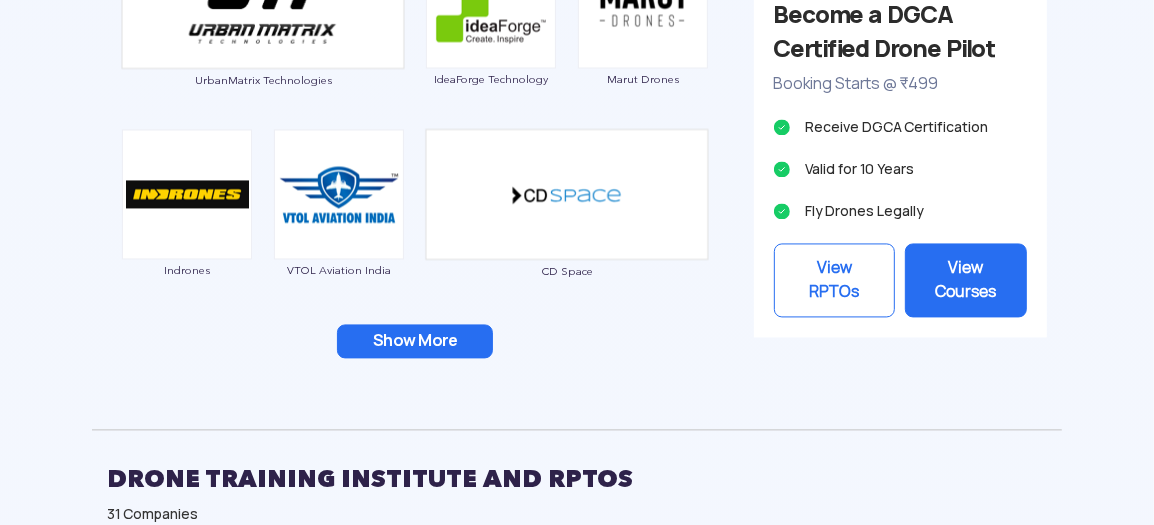 scroll, scrollTop: 2579, scrollLeft: 0, axis: vertical 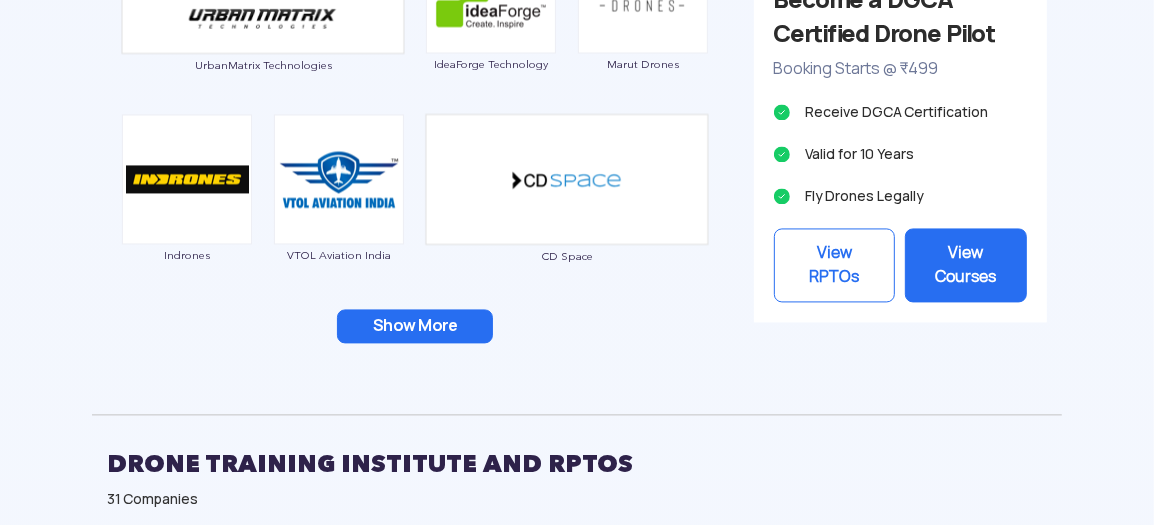 click on "Show More" at bounding box center [415, 326] 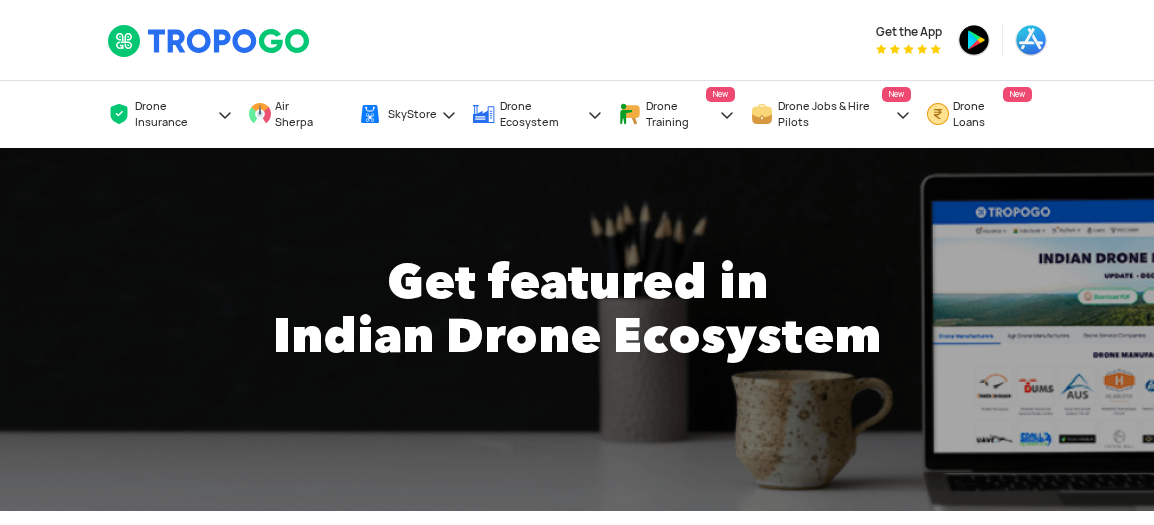 scroll, scrollTop: 0, scrollLeft: 0, axis: both 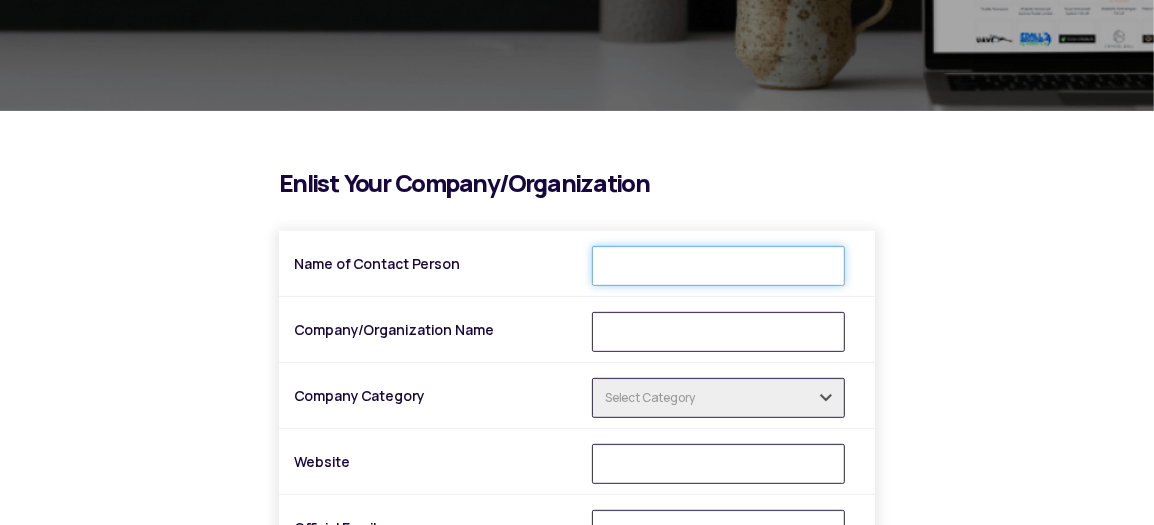 click on "Name of Contact Person" at bounding box center (718, 266) 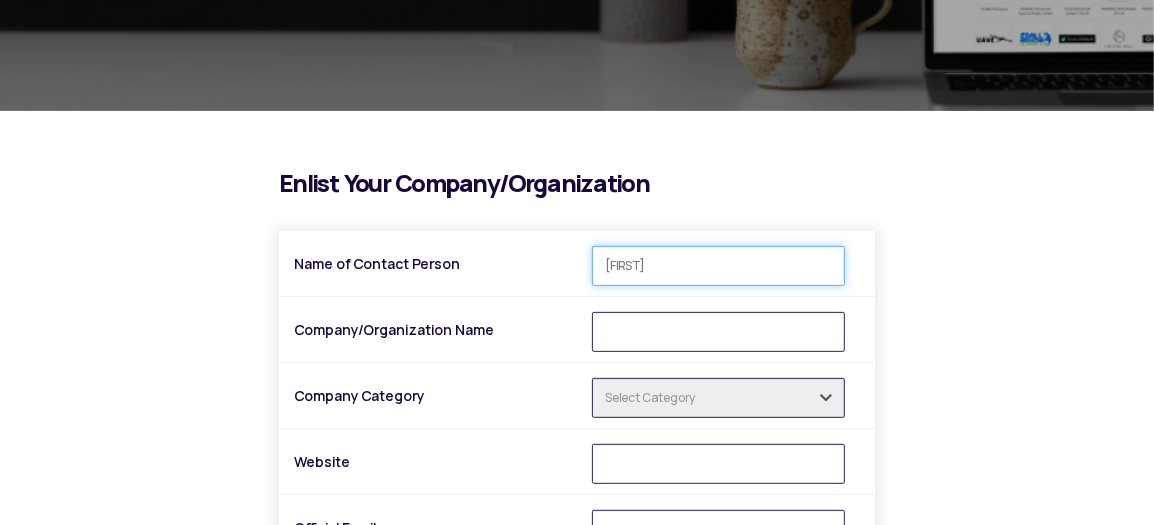 type on "Harshvardhan" 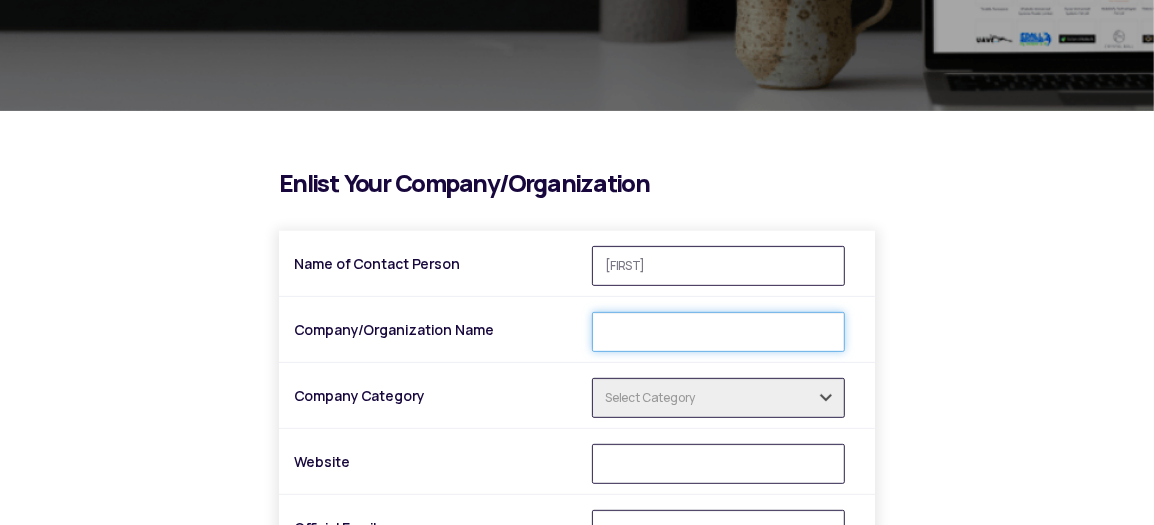 click on "Company/Organization Name" at bounding box center (718, 332) 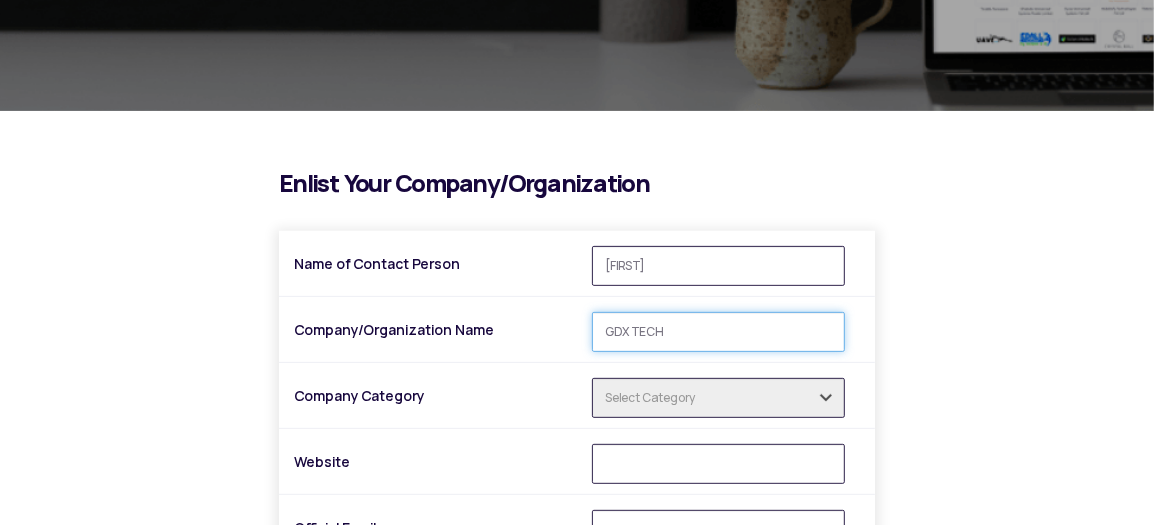 type on "GDX TECH" 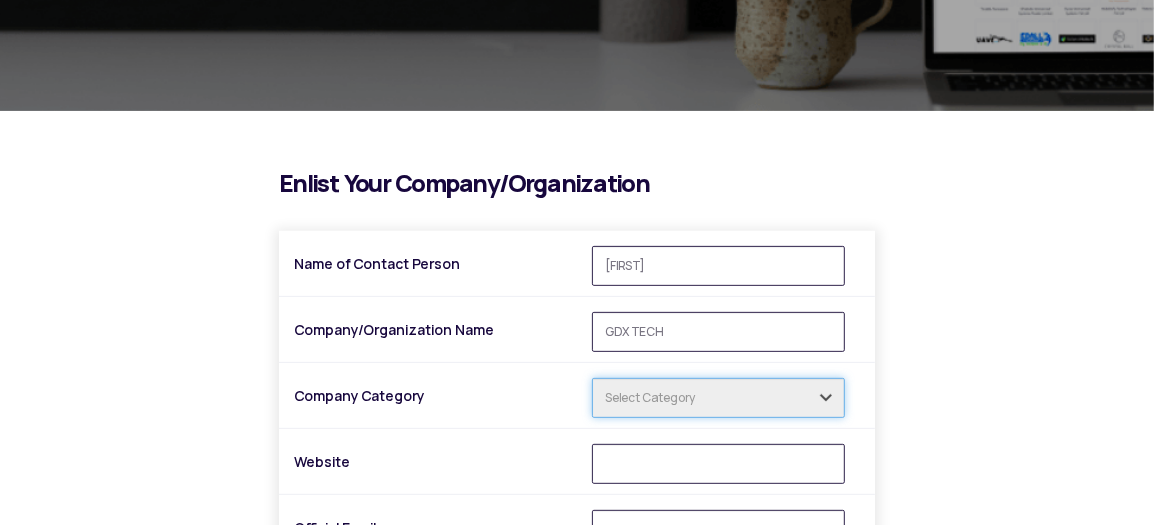 click at bounding box center [718, 398] 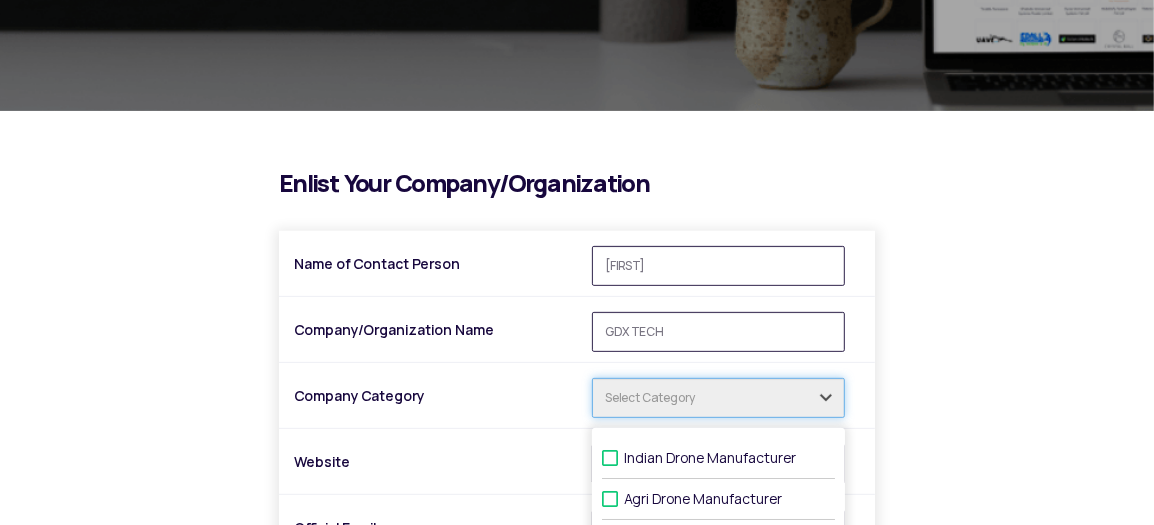 scroll, scrollTop: 600, scrollLeft: 0, axis: vertical 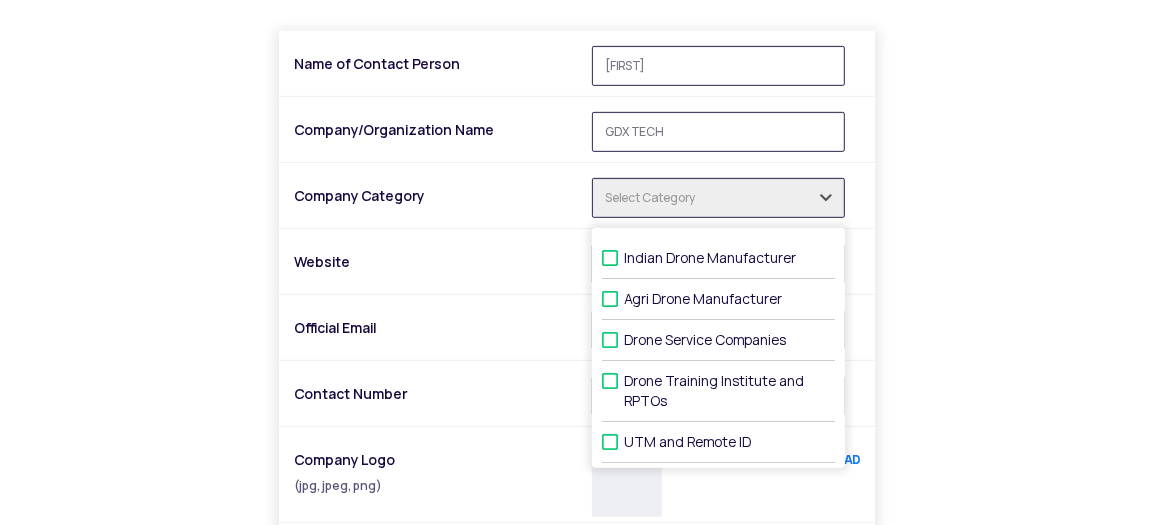click on "Drone Service Companies" at bounding box center [718, 340] 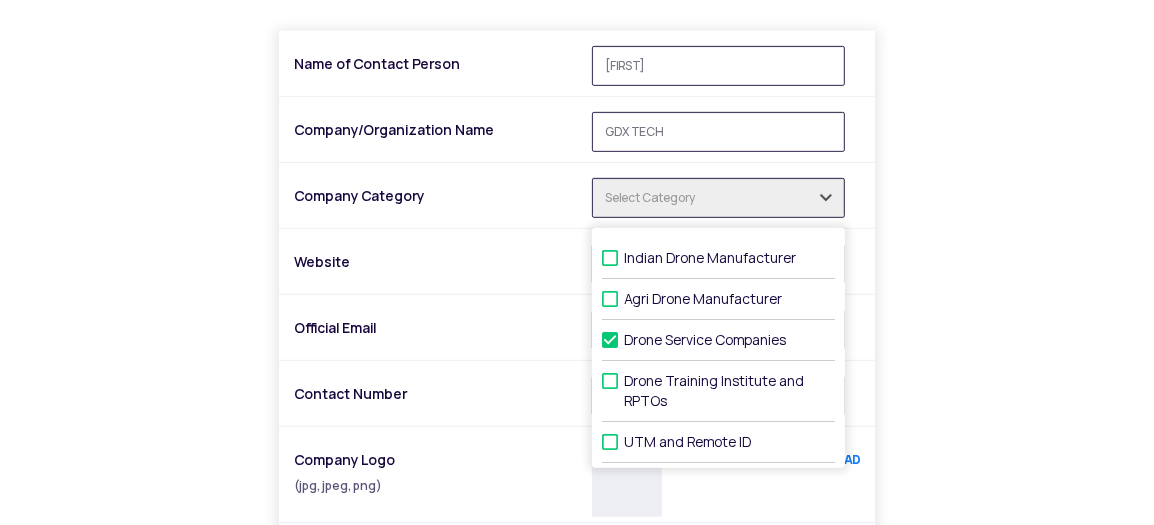 type on "1 selected" 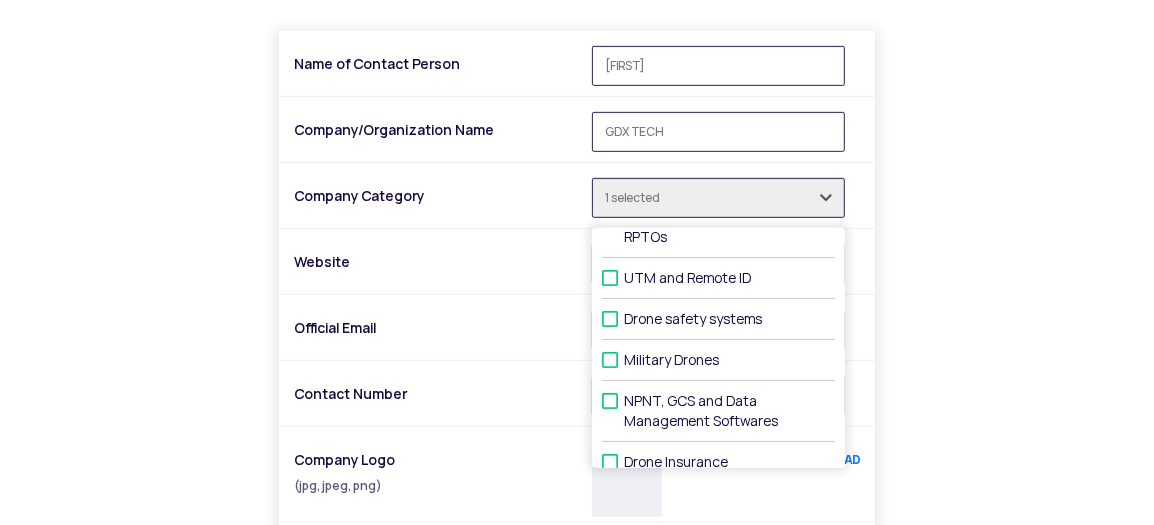 scroll, scrollTop: 200, scrollLeft: 0, axis: vertical 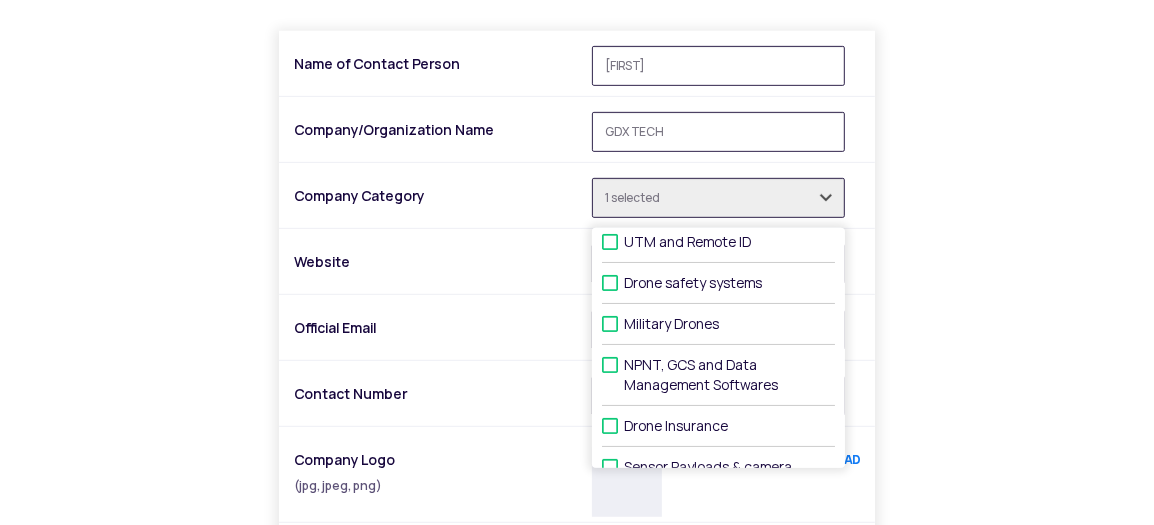 click at bounding box center (610, 312) 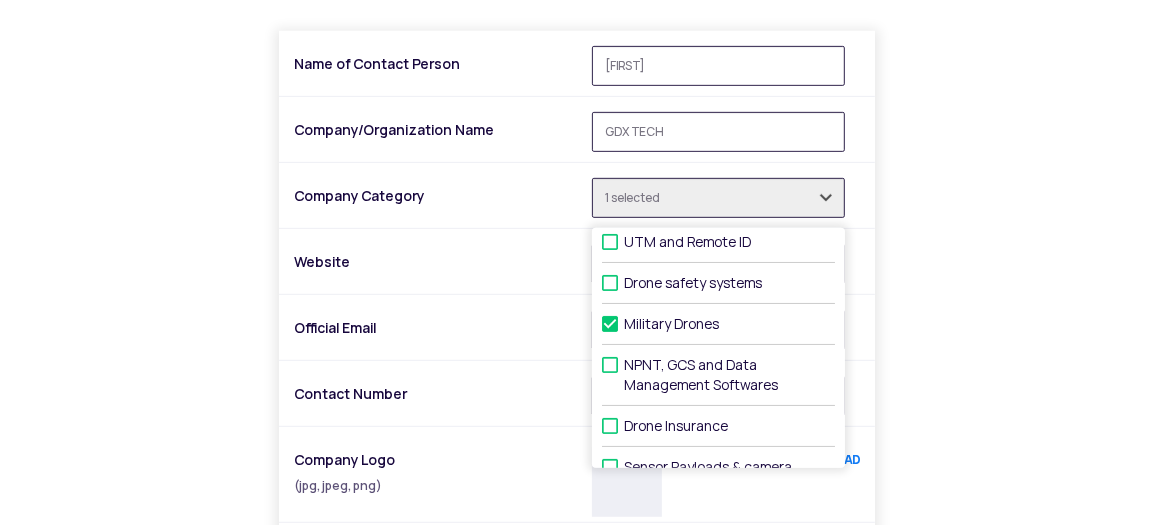 type on "2 selected" 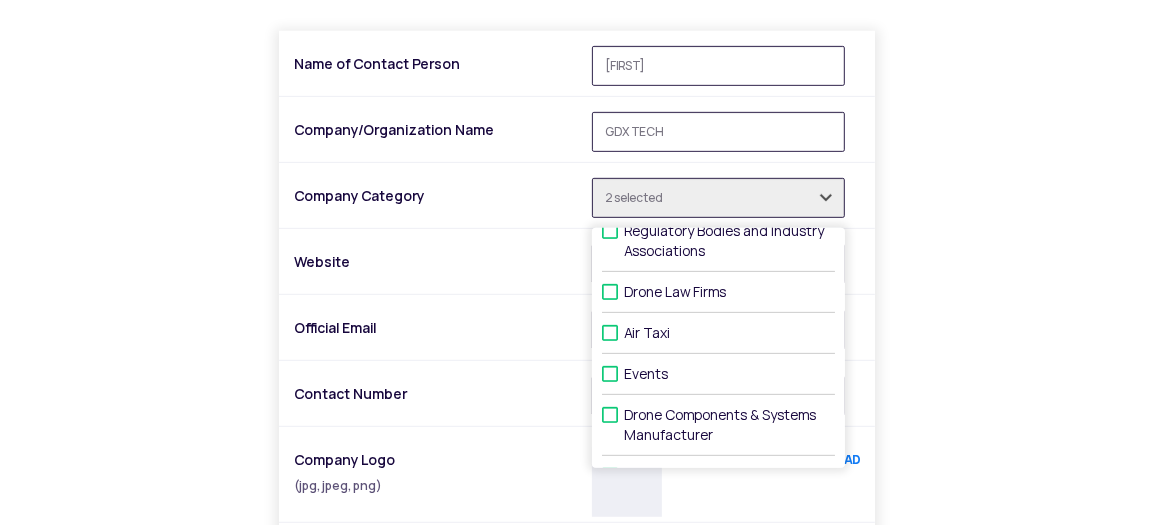 scroll, scrollTop: 716, scrollLeft: 0, axis: vertical 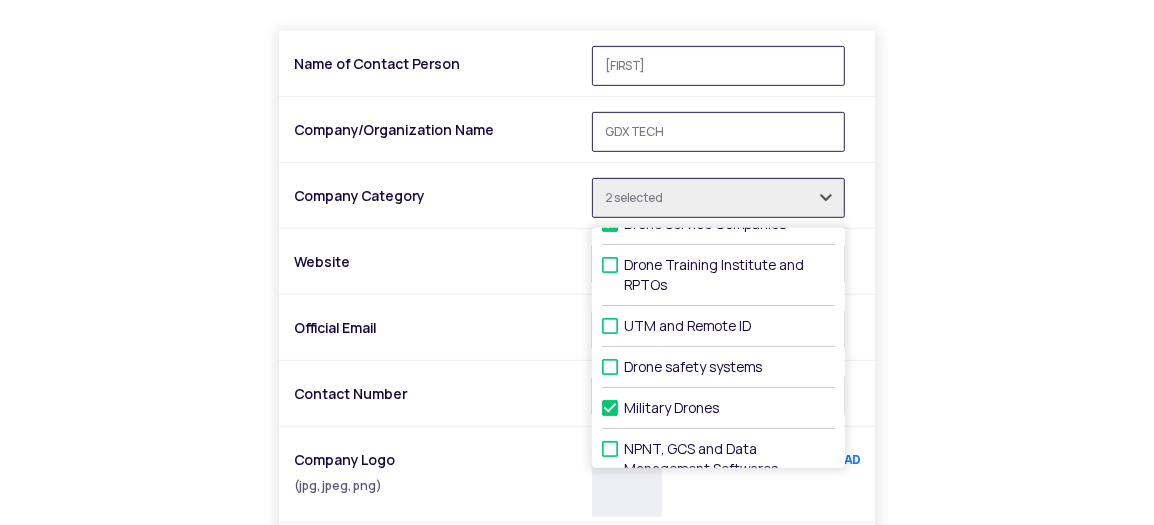 click on "UTM and Remote ID" at bounding box center (630, 326) 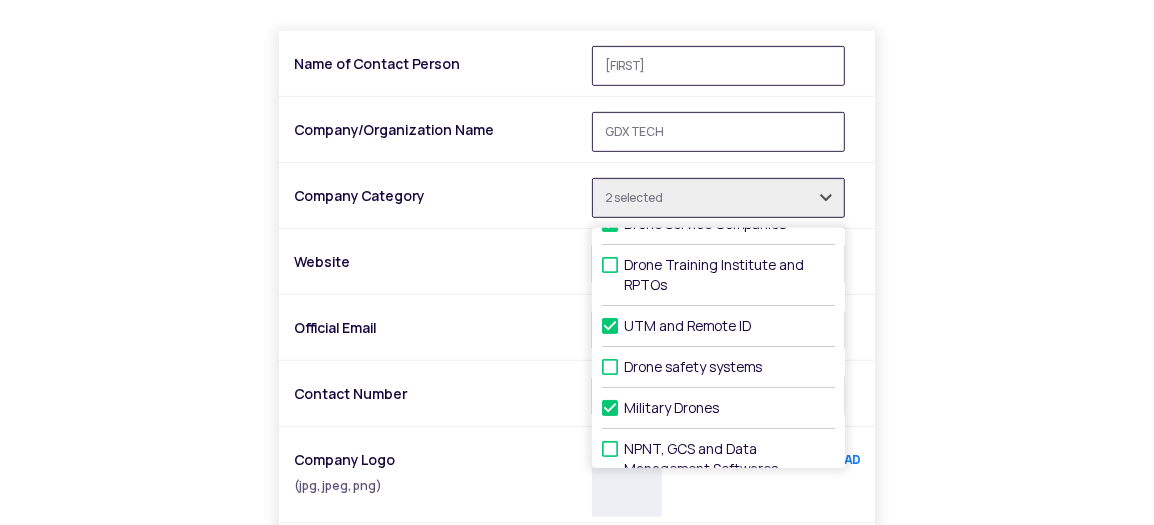 type on "3 selected" 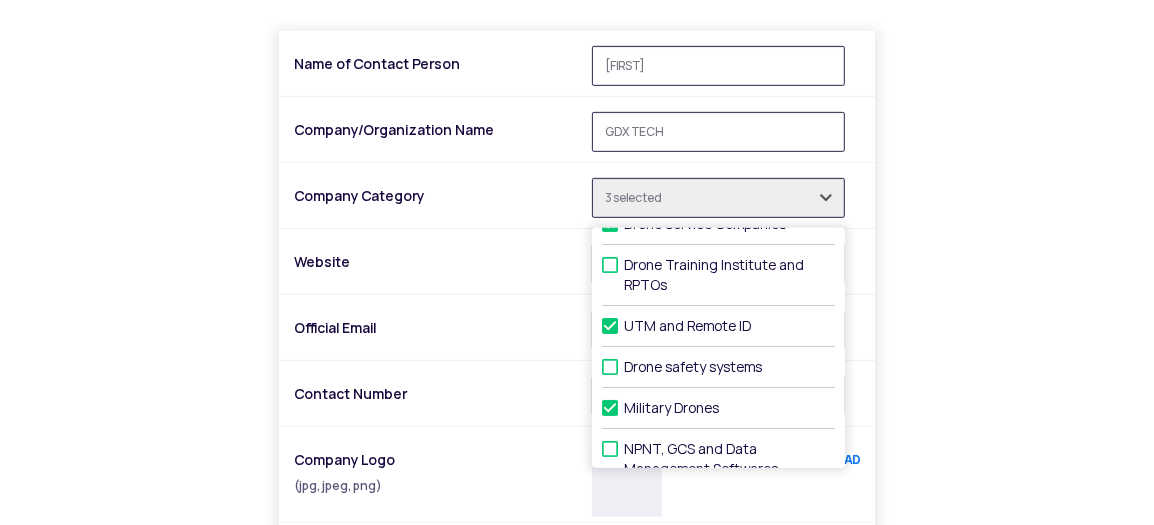 click on "Drone safety systems" at bounding box center (630, 367) 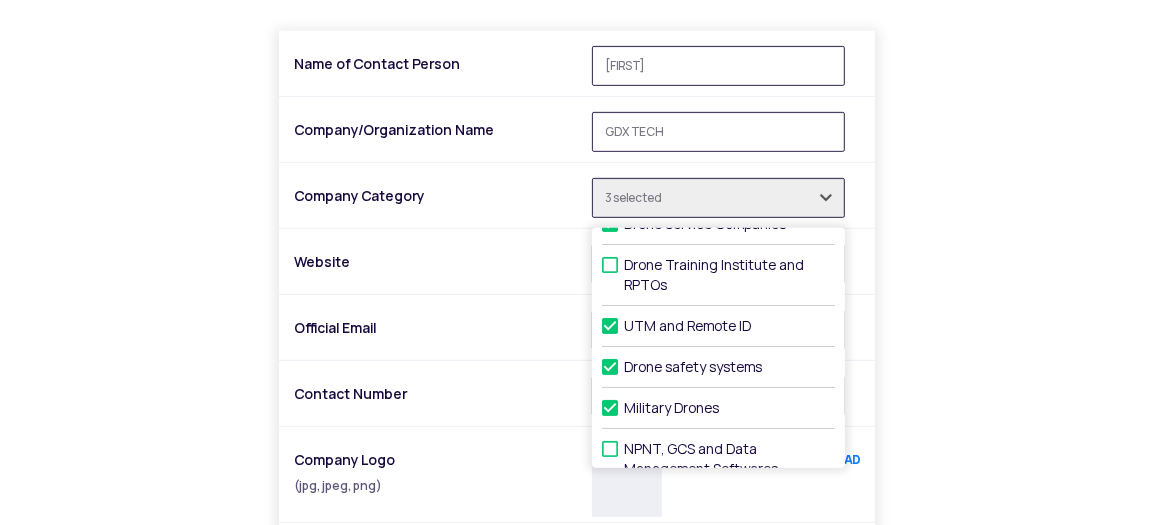 type on "4 selected" 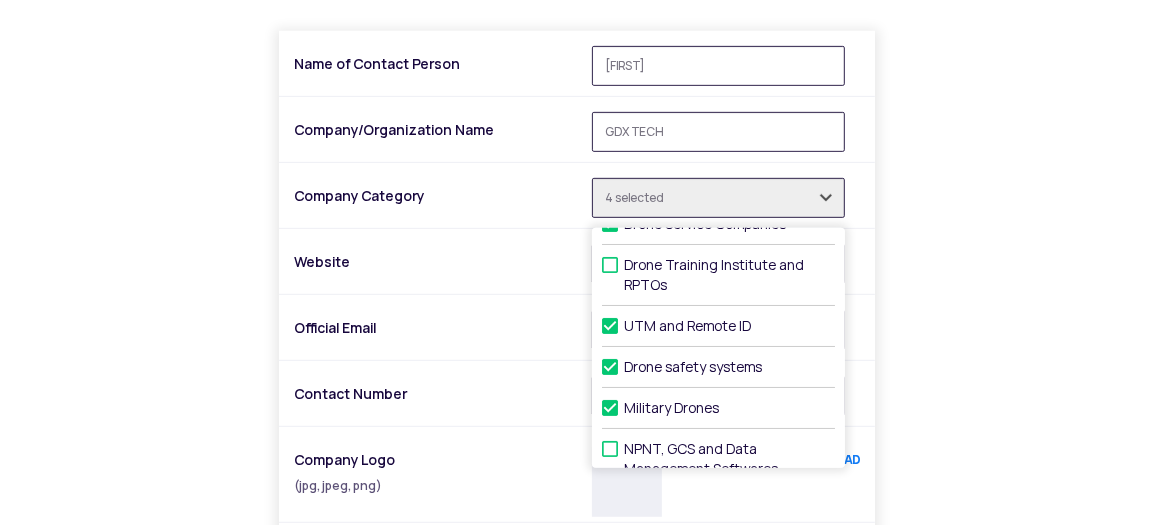 scroll, scrollTop: 316, scrollLeft: 0, axis: vertical 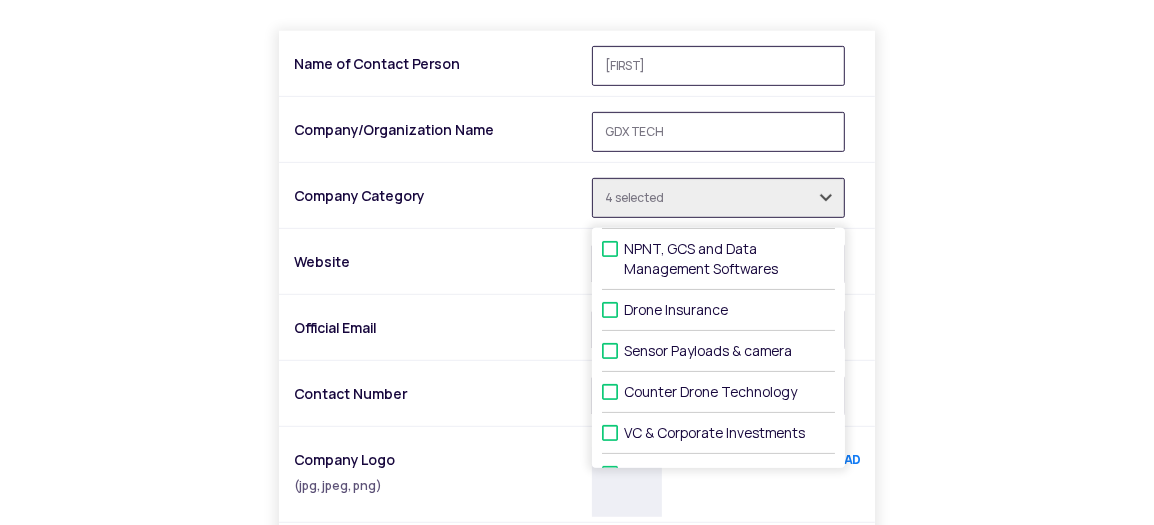 click at bounding box center [610, 237] 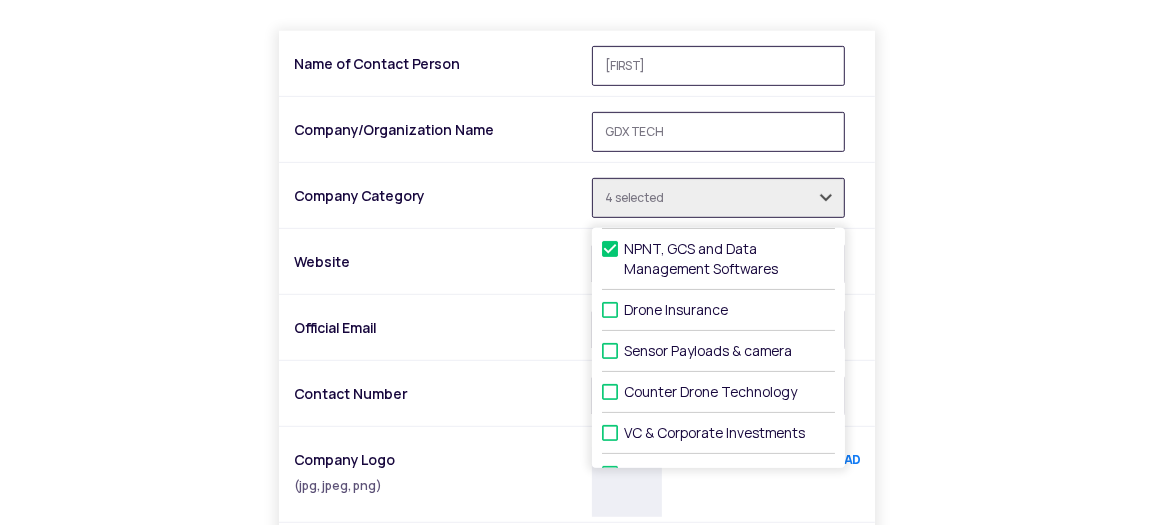 type on "5 selected" 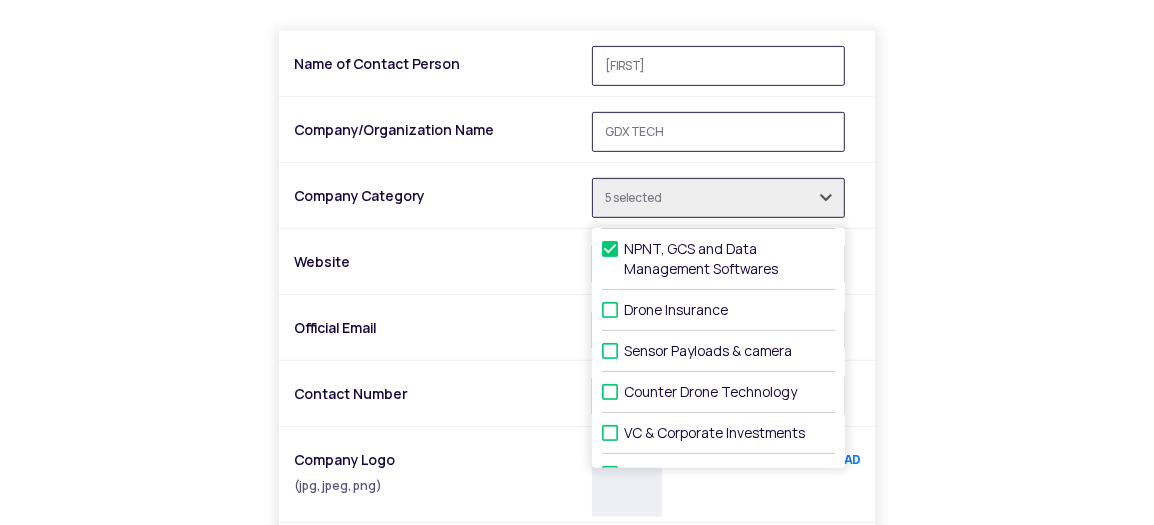 click at bounding box center [610, 339] 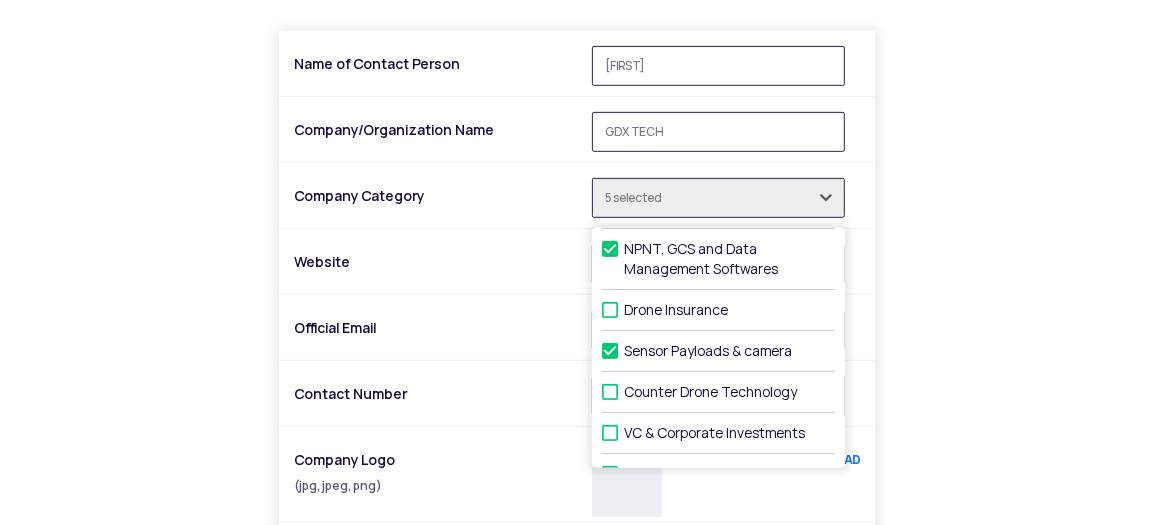 type on "6 selected" 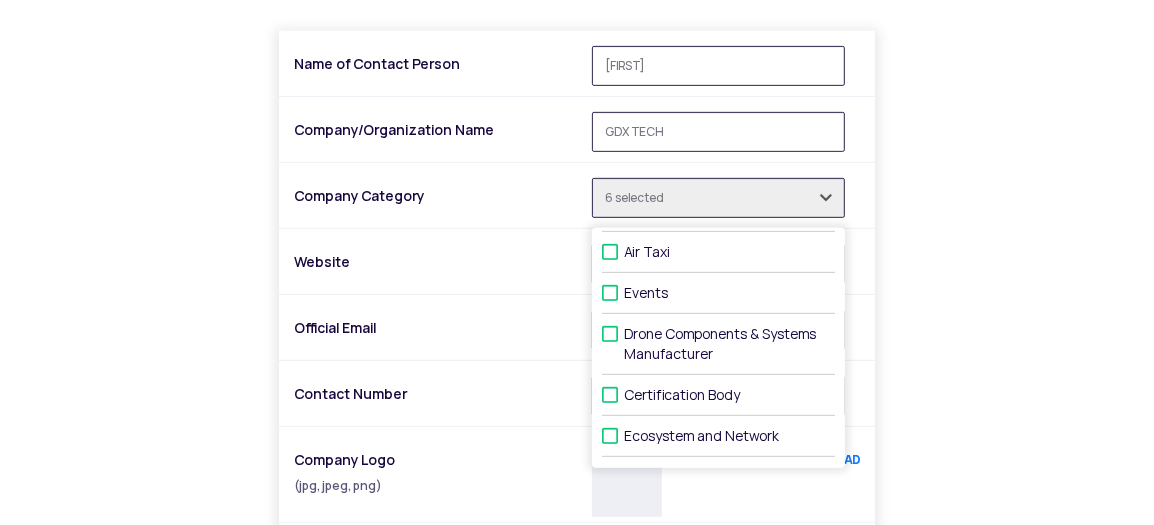 scroll, scrollTop: 716, scrollLeft: 0, axis: vertical 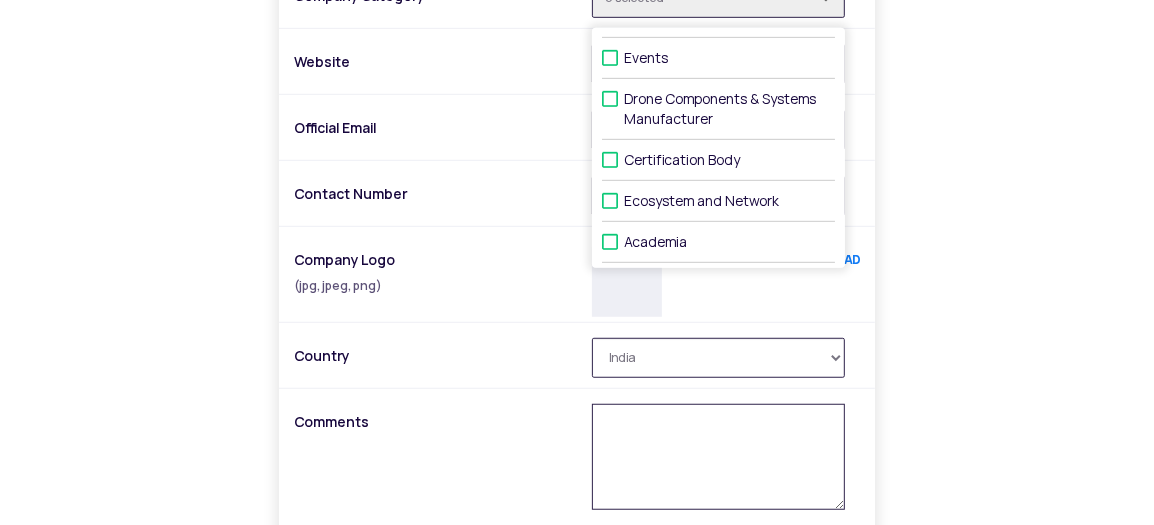 click on "i   Enlist Your Company/Organization Name of Contact Person Harshvardhan Company/Organization Name GDX TECH Company Category 6 selected Indian Drone Manufacturer Agri Drone Manufacturer Drone Service Companies Drone Training Institute and RPTOs UTM and Remote ID Drone safety systems Military Drones NPNT, GCS and Data Management Softwares Drone Insurance Sensor Payloads & camera Counter Drone Technology VC & Corporate Investments Hardware Marketplace Regulatory Bodies and Industry Associations Drone Law Firms Air Taxi Events Drone Components & Systems Manufacturer Certification Body Ecosystem and Network Academia Website Official Email Contact Number Company Logo (jpg, jpeg, png) UPLOAD  Country Afghanistan Åland Islands Albania Algeria American Samoa AndorrA Angola Anguilla Antarctica Antigua and Barbuda Argentina Armenia Aruba Australia Austria Azerbaijan Bahamas Bahrain Bangladesh Barbados Belarus Belgium Belize Benin Bermuda Bhutan Bolivia Bosnia and Herzegovina Botswana Bouvet Island Brazil Bulgaria Chad" at bounding box center [577, 220] 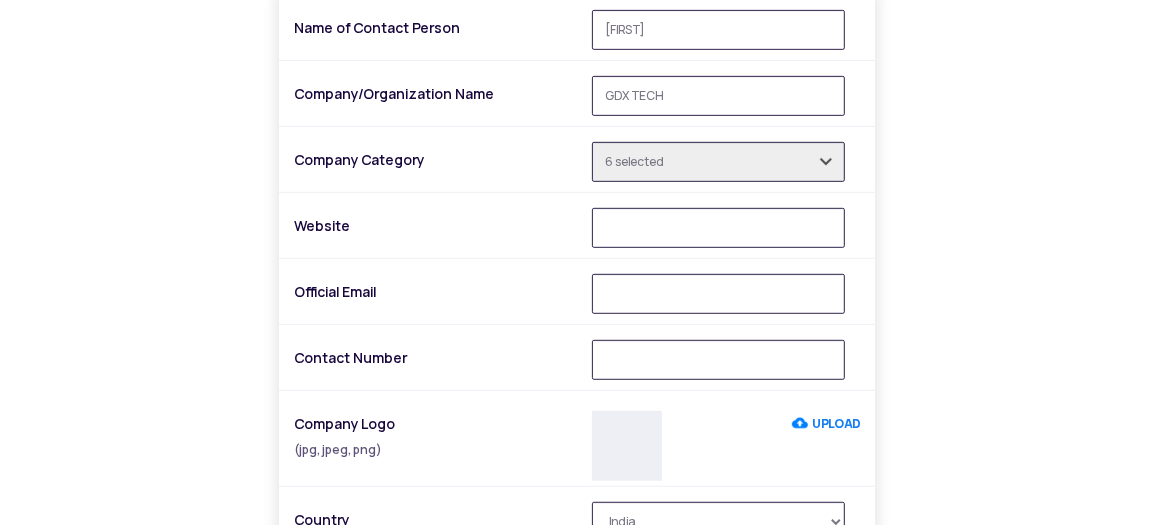 scroll, scrollTop: 600, scrollLeft: 0, axis: vertical 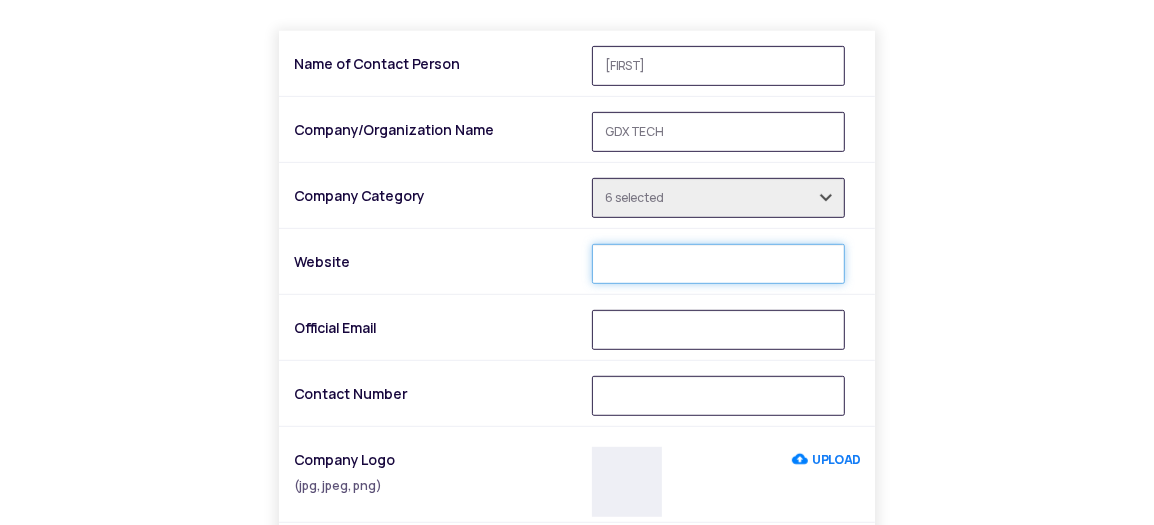 click on "Website" at bounding box center [718, 264] 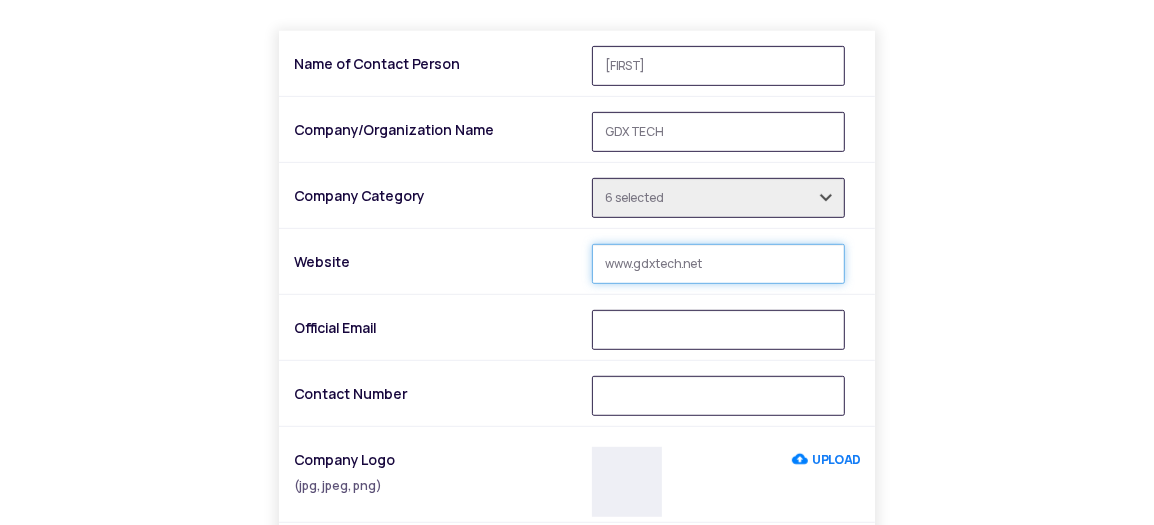 type on "www.gdxtech.net" 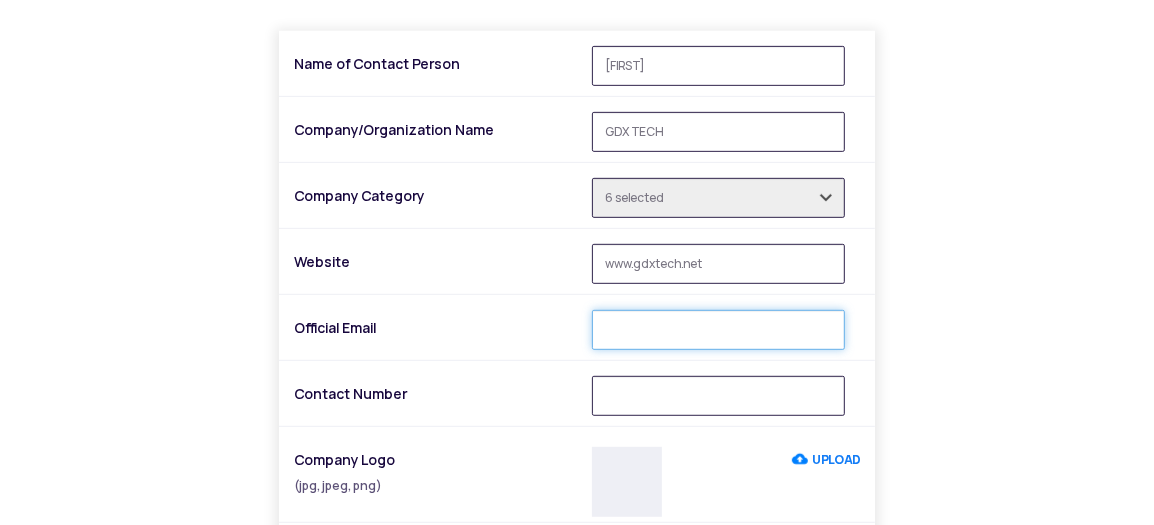 click on "Official Email" at bounding box center (718, 330) 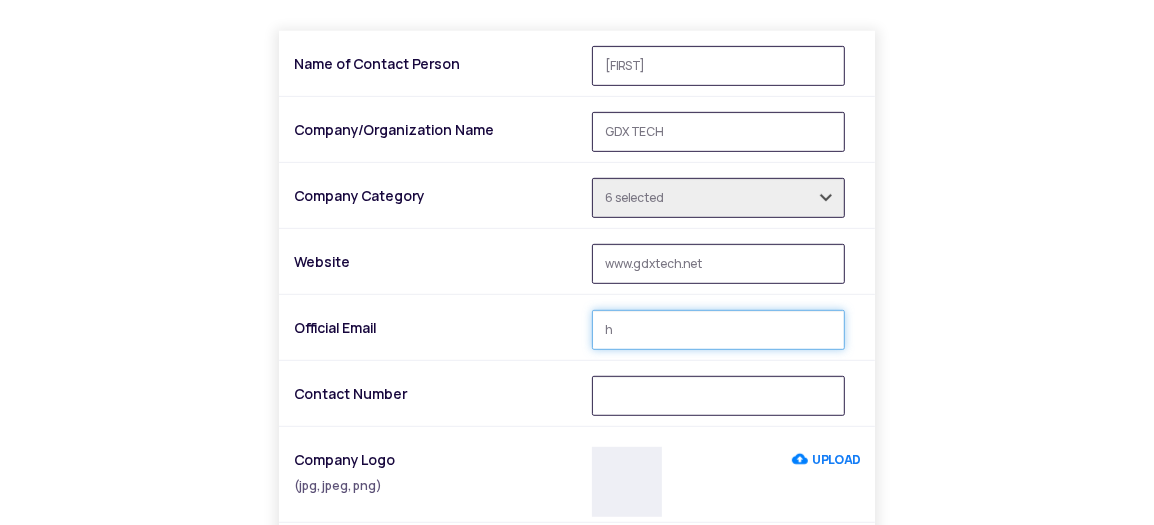 type on "h" 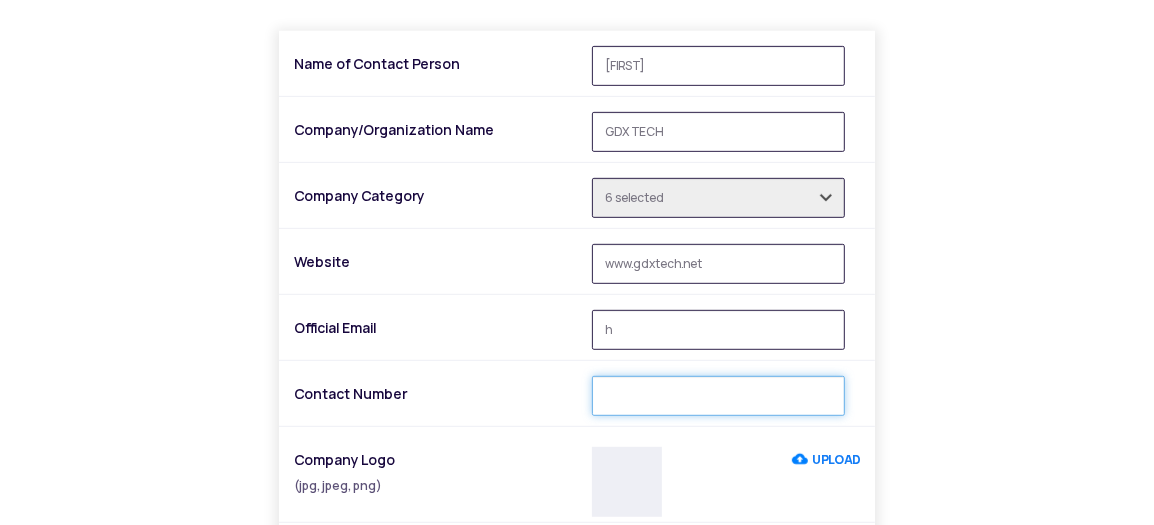 click on "Contact Number" at bounding box center (718, 396) 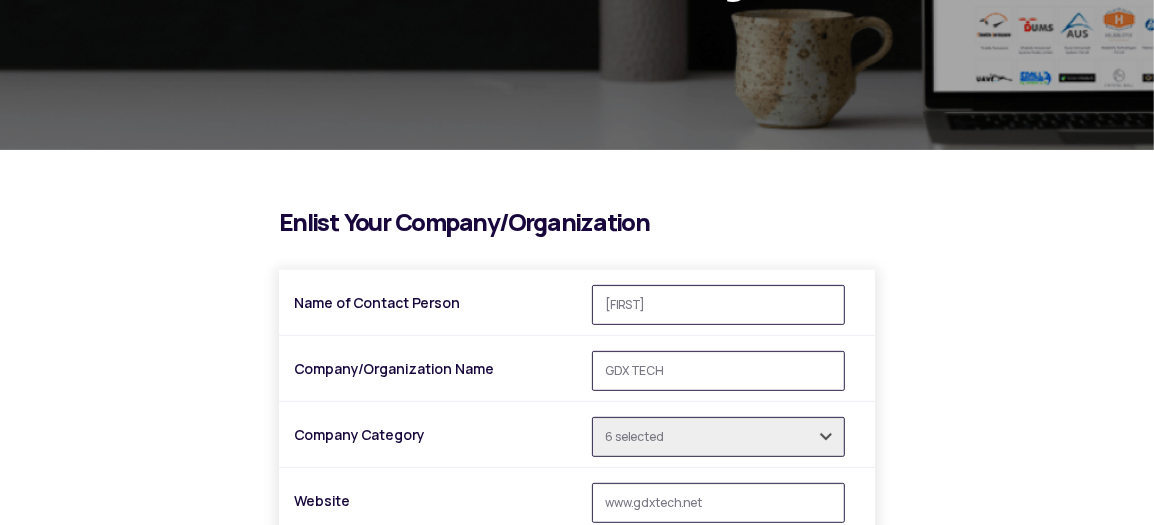 scroll, scrollTop: 0, scrollLeft: 0, axis: both 